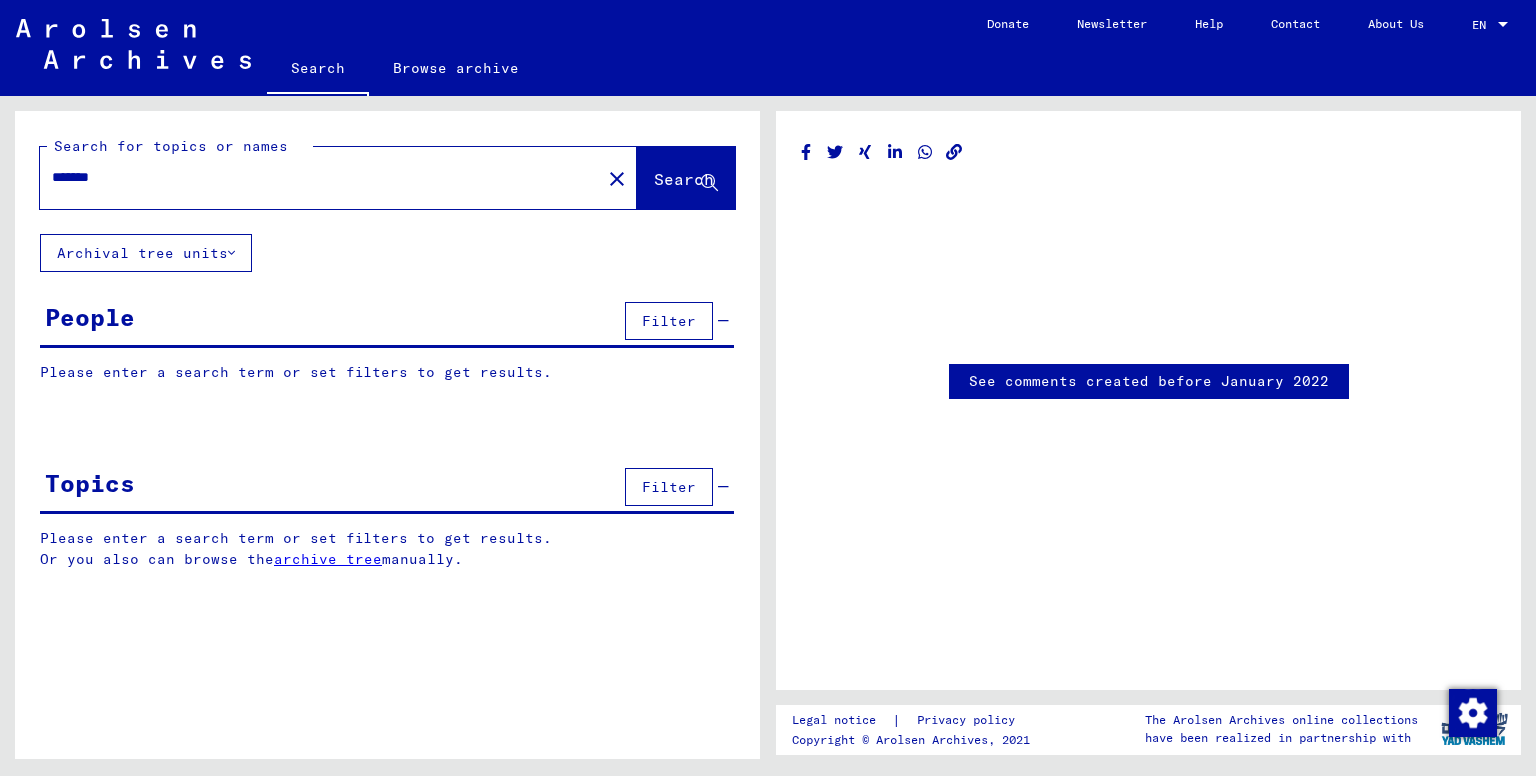 scroll, scrollTop: 0, scrollLeft: 0, axis: both 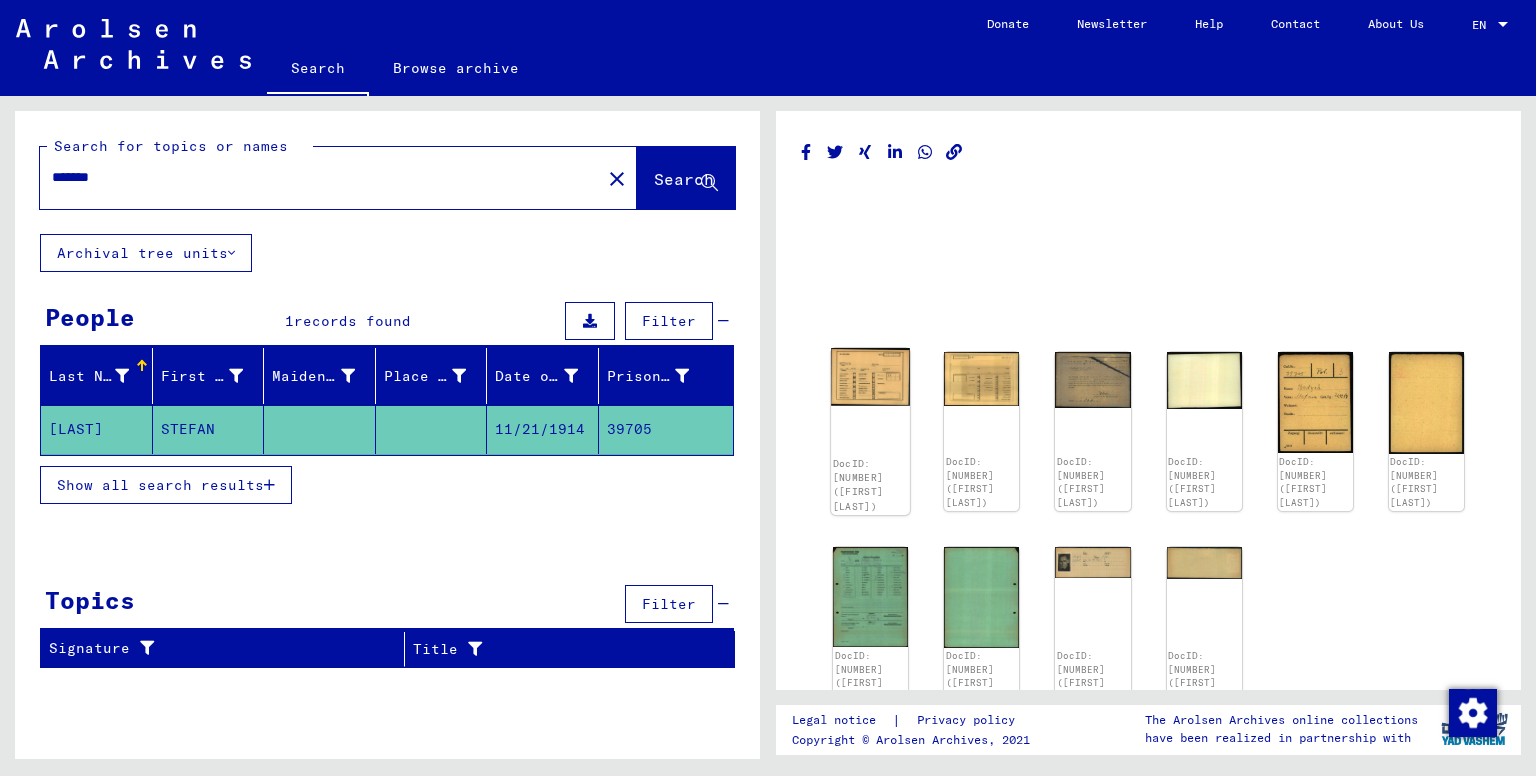 click 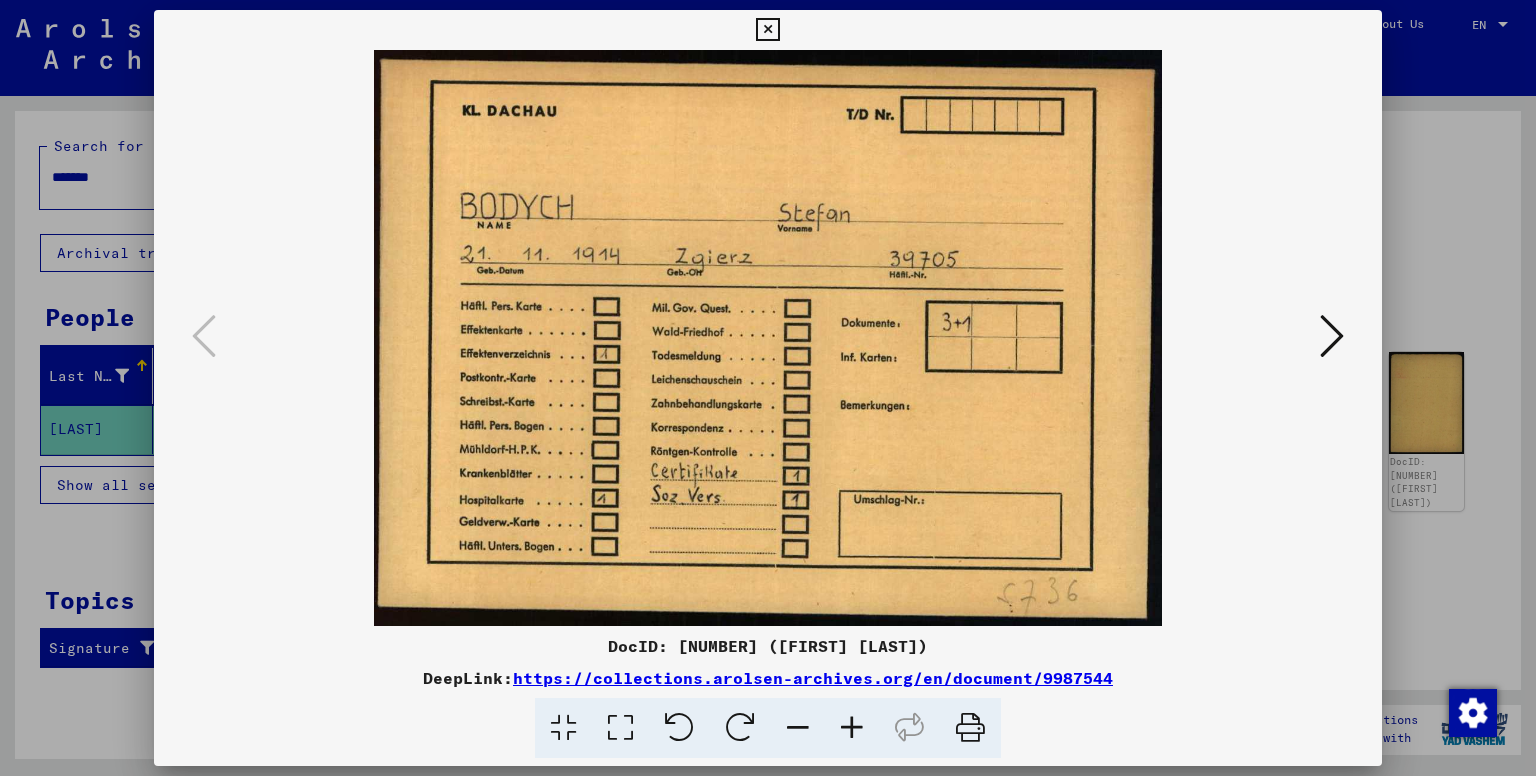 click at bounding box center [1332, 337] 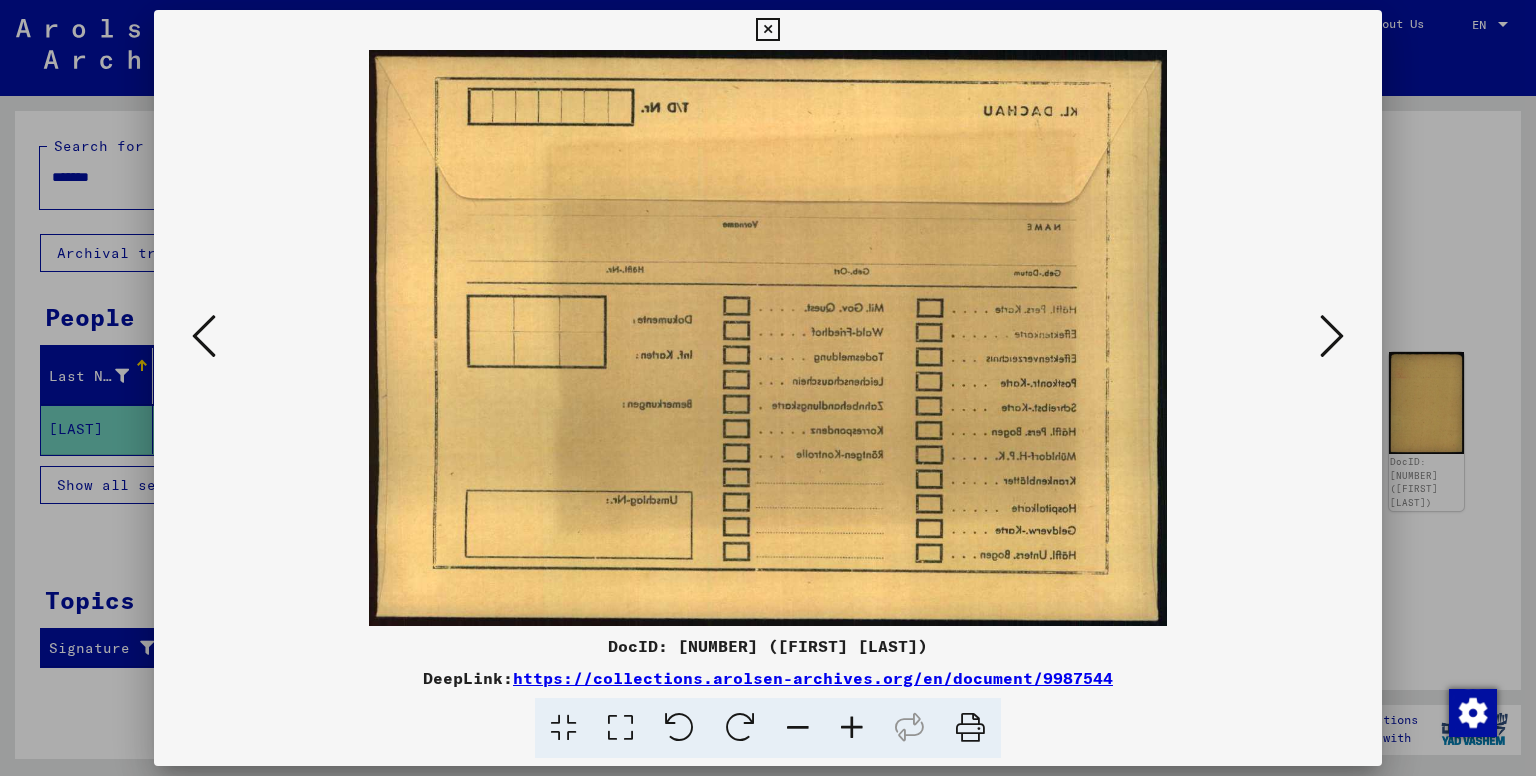 click at bounding box center [1332, 337] 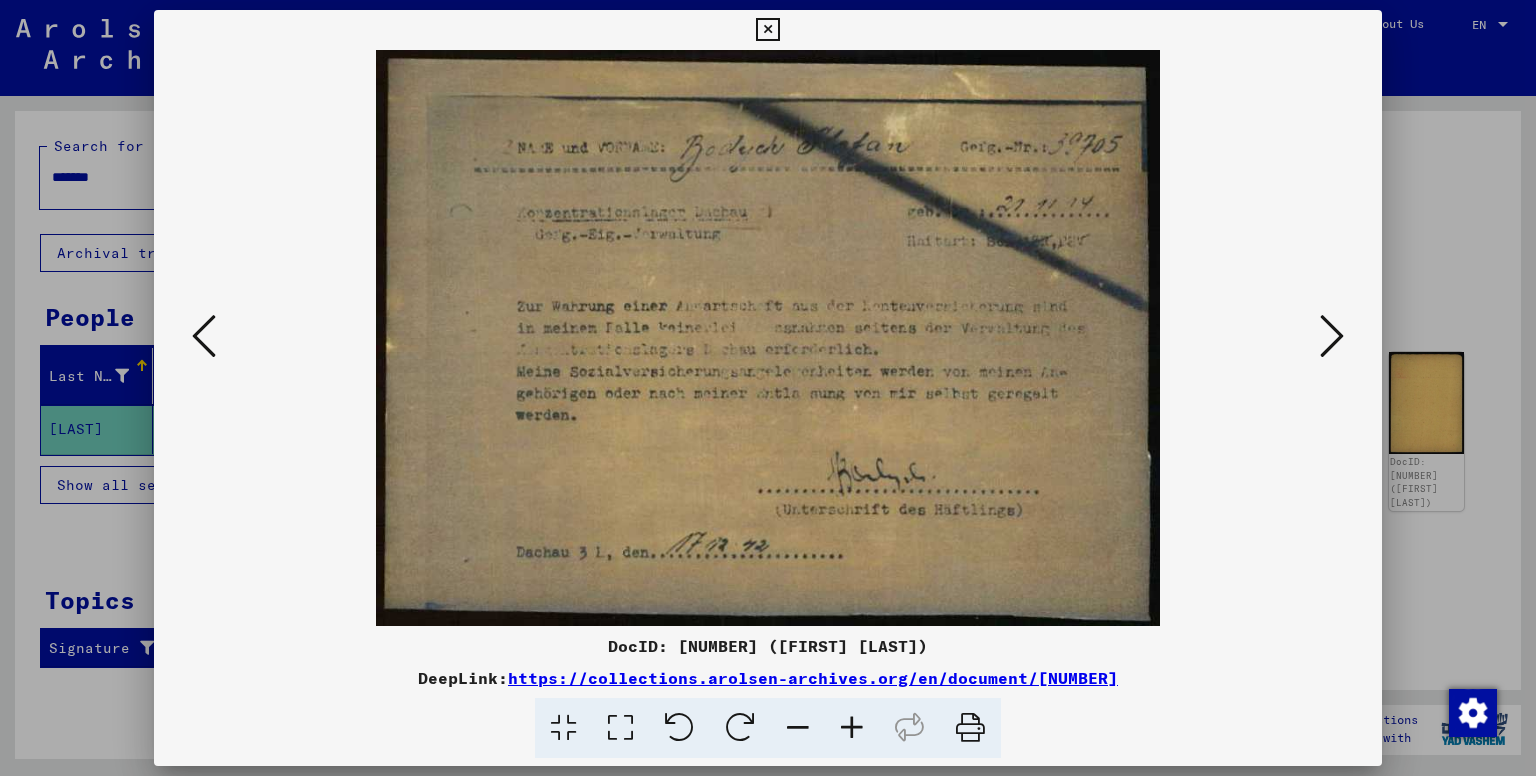 click at bounding box center (1332, 337) 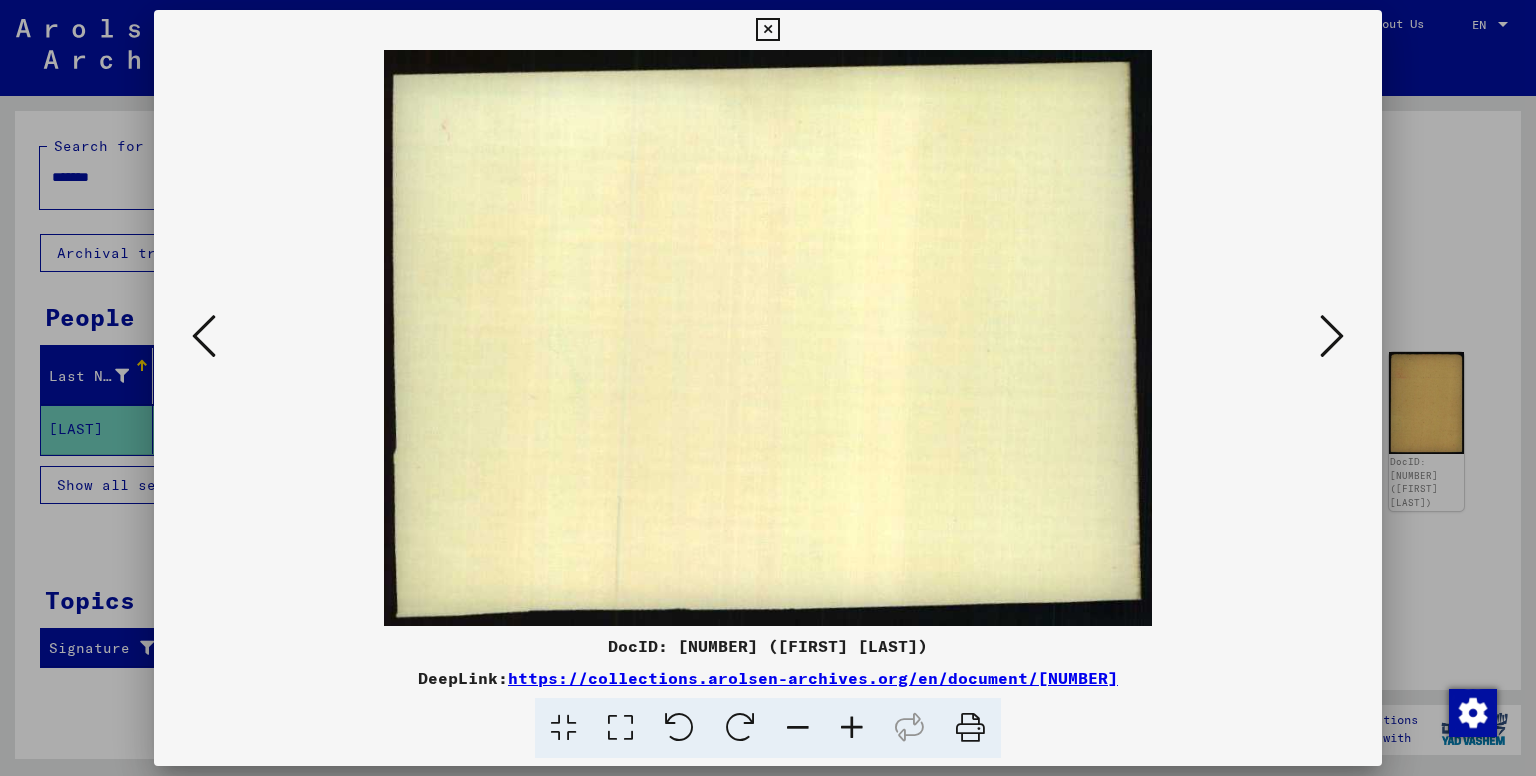 click at bounding box center (1332, 337) 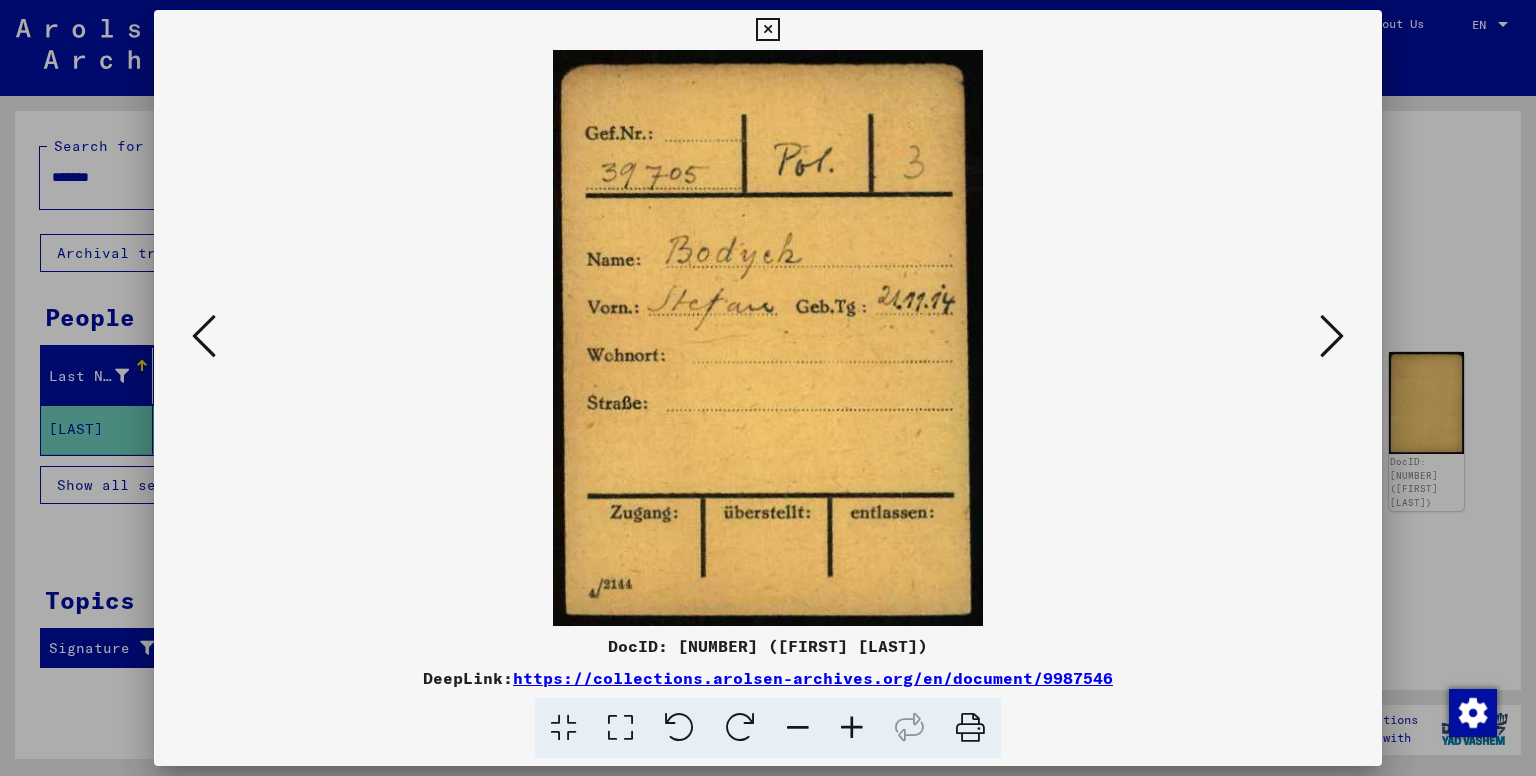 click at bounding box center (1332, 337) 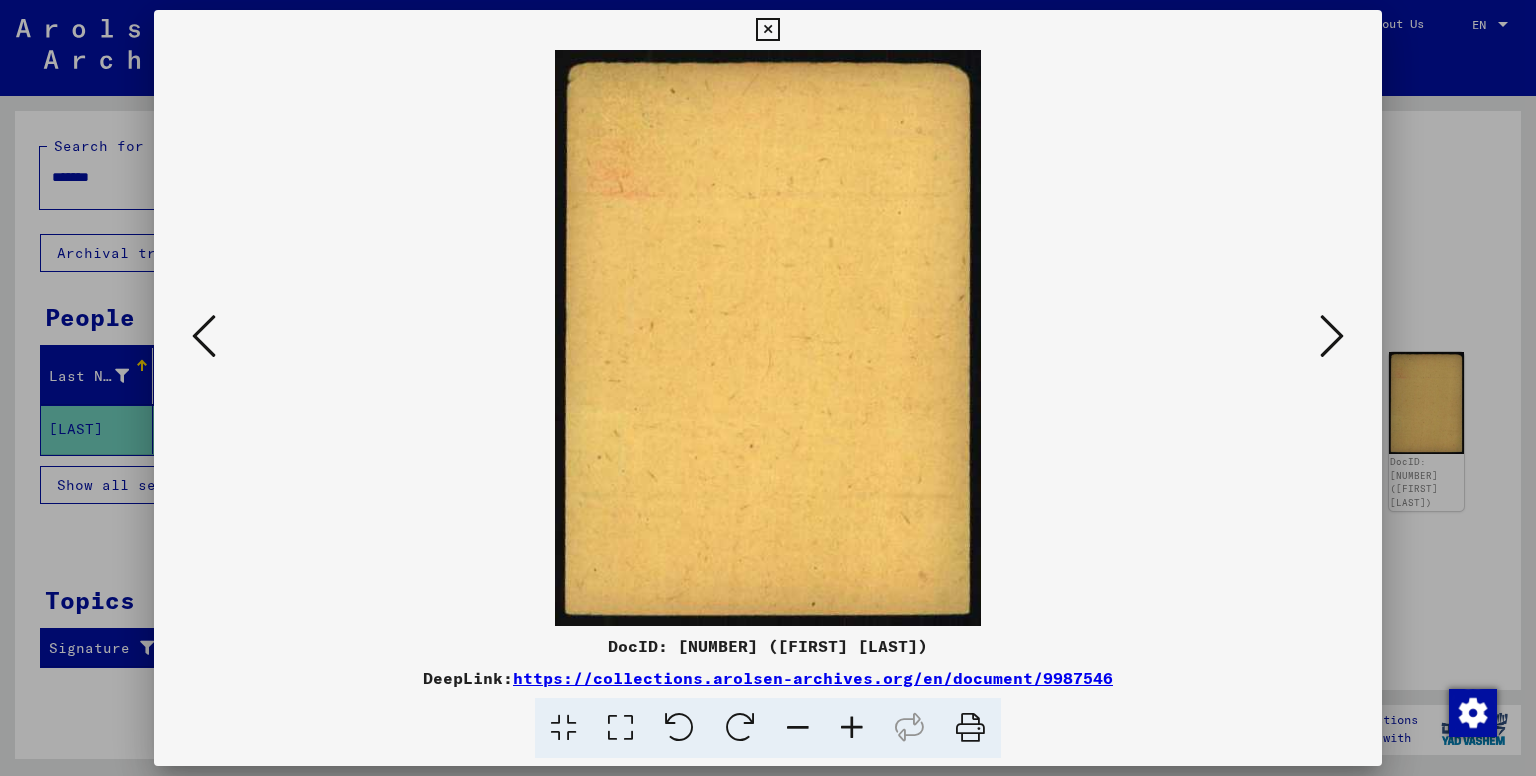 click at bounding box center (1332, 337) 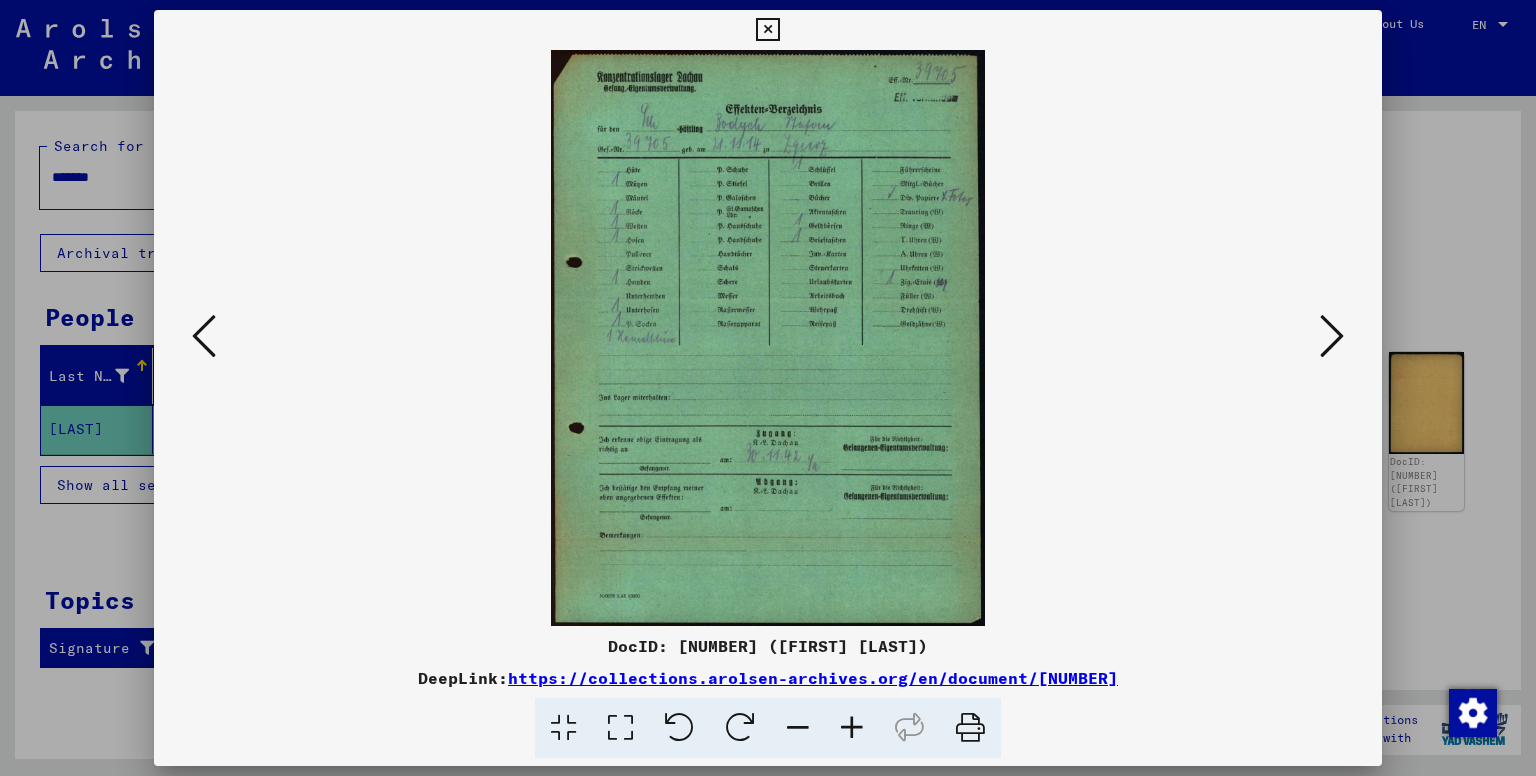 click at bounding box center [1332, 337] 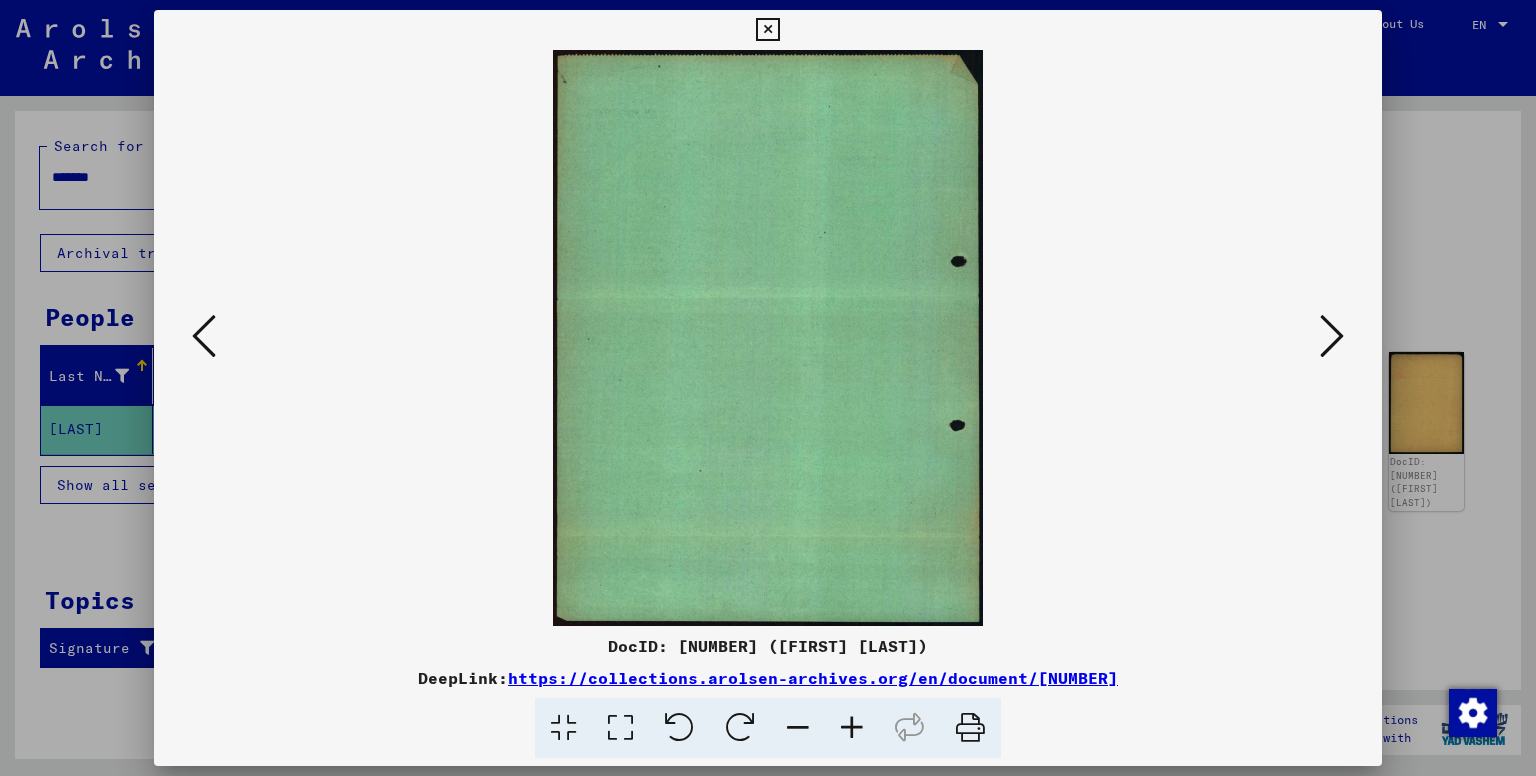click at bounding box center [1332, 337] 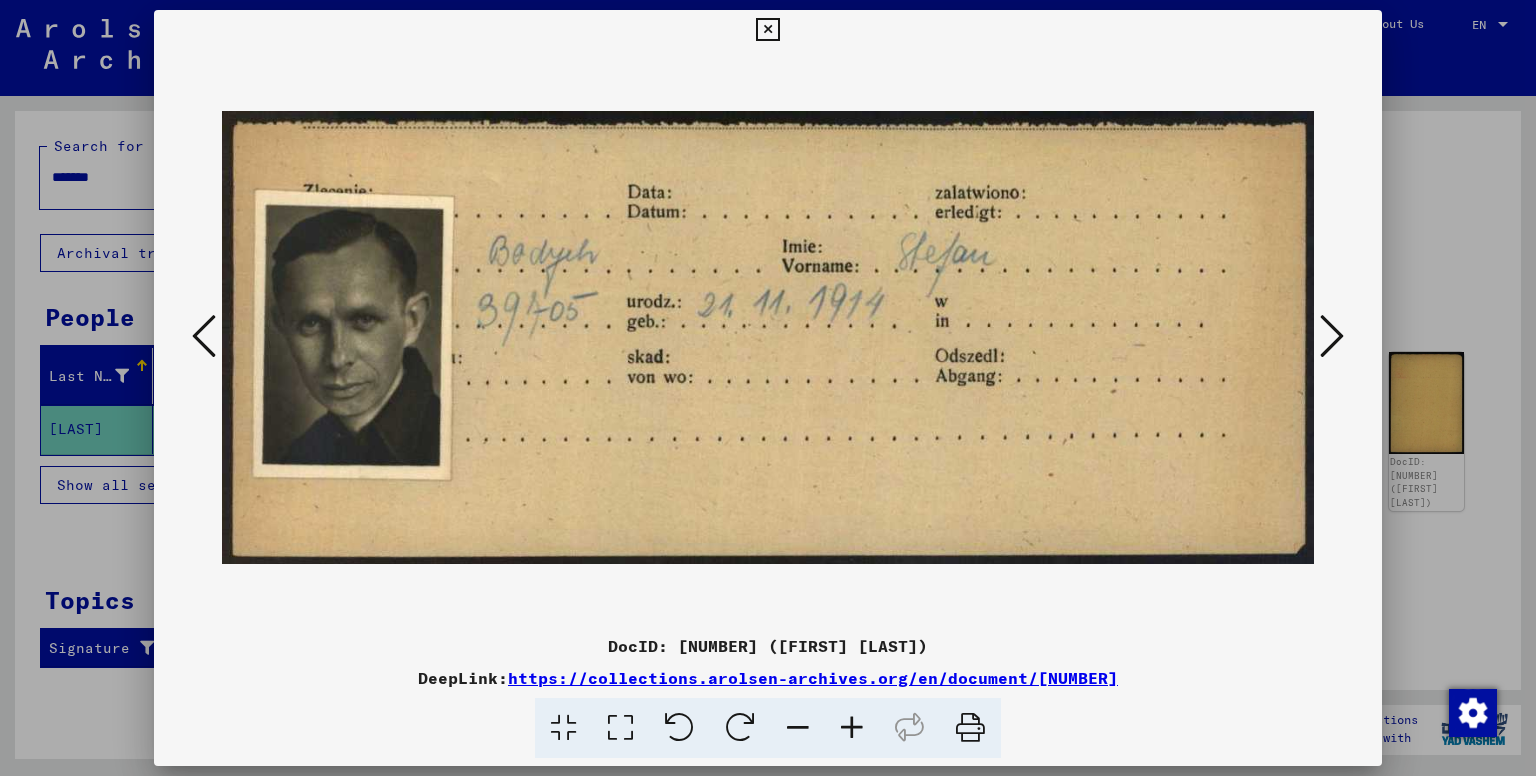 click at bounding box center (1332, 337) 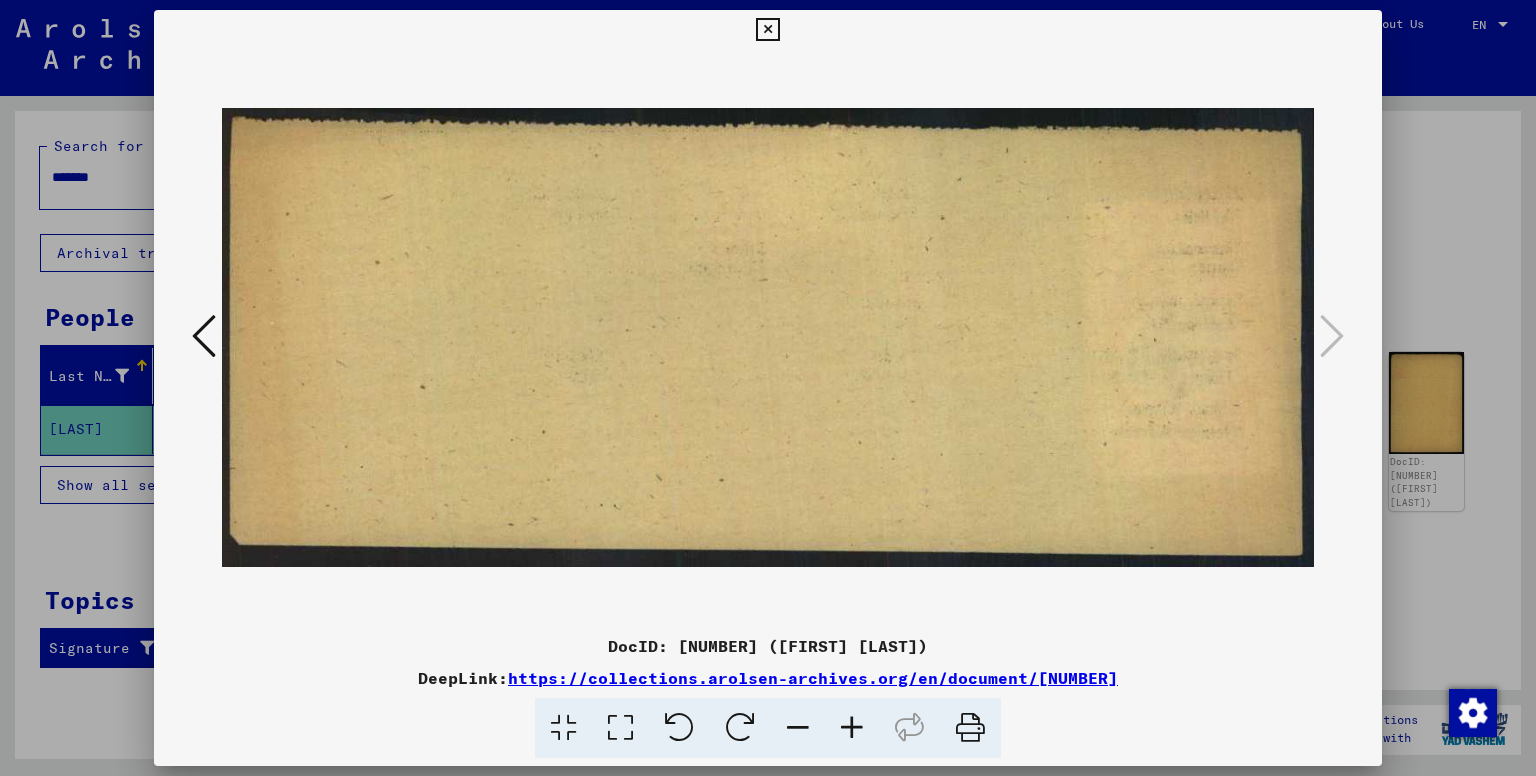 click at bounding box center (768, 388) 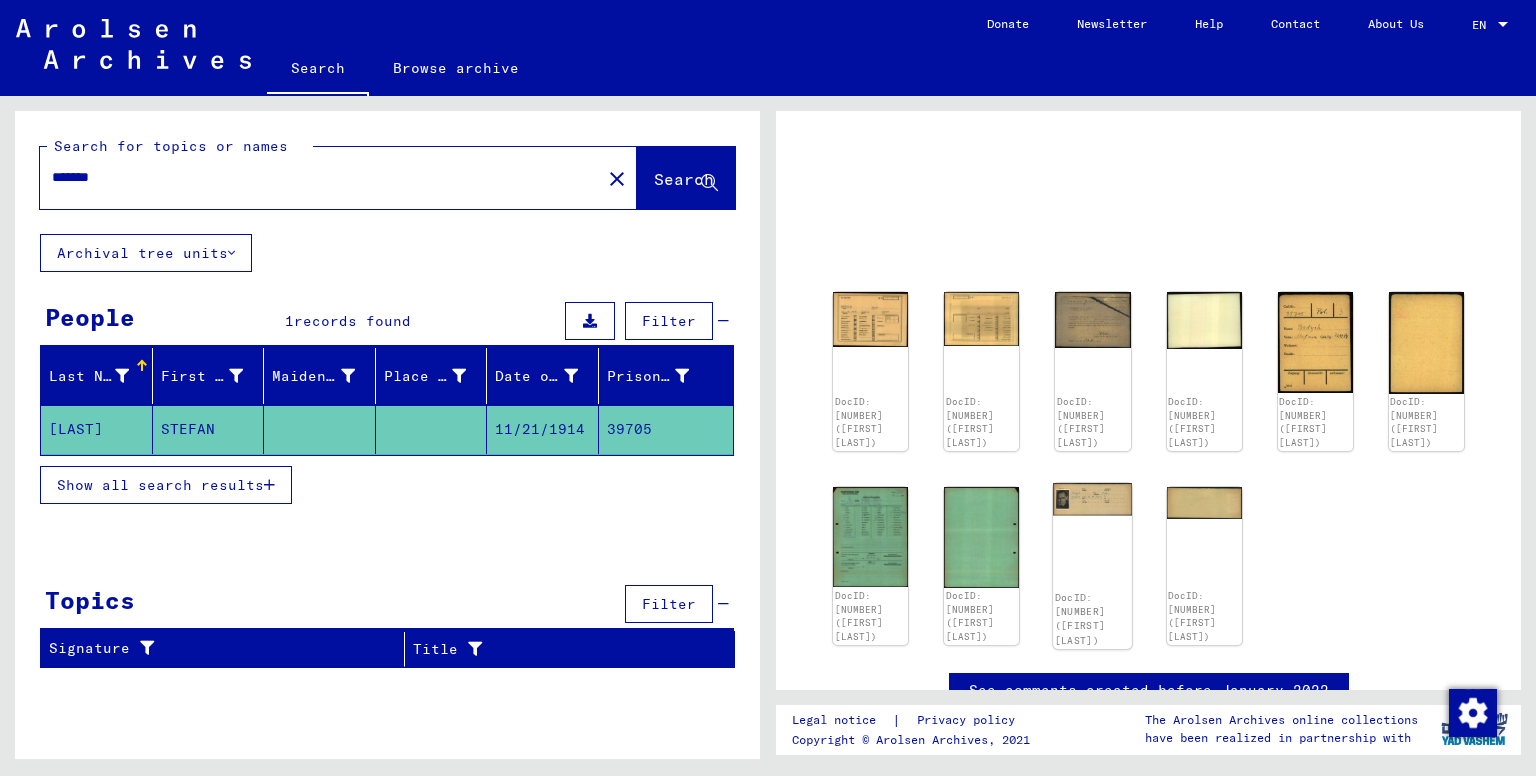 scroll, scrollTop: 0, scrollLeft: 0, axis: both 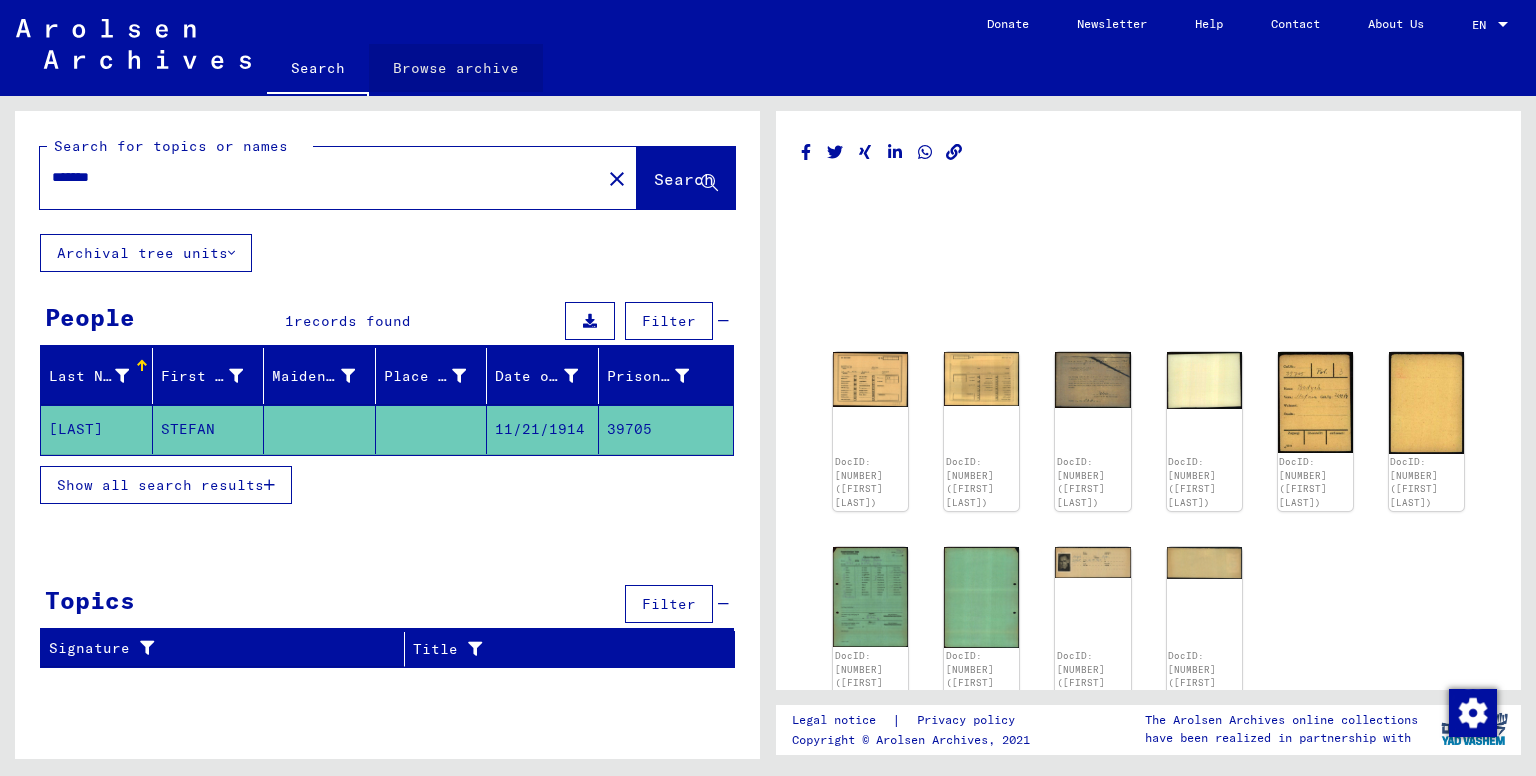 click on "Browse archive" 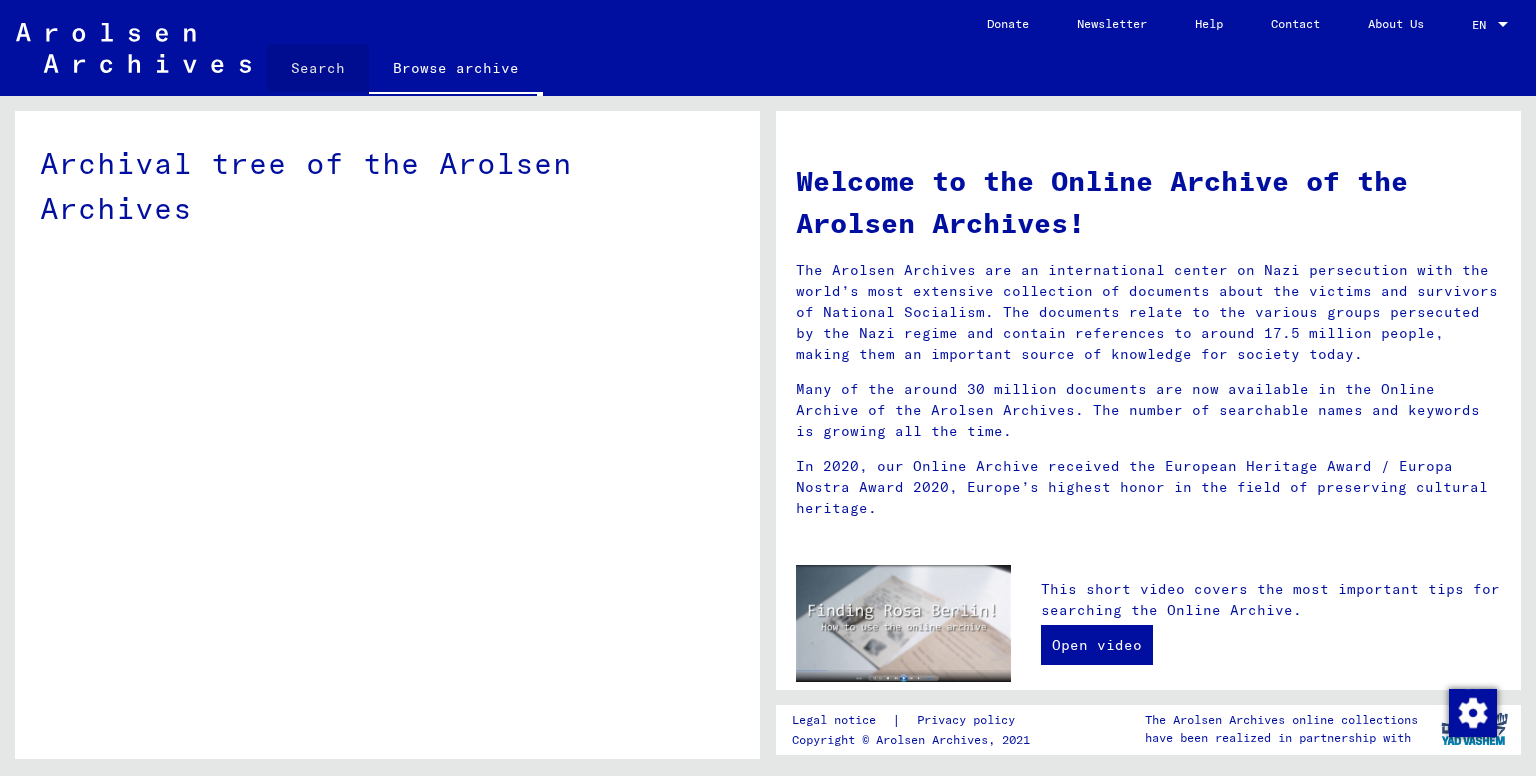 click on "Search" 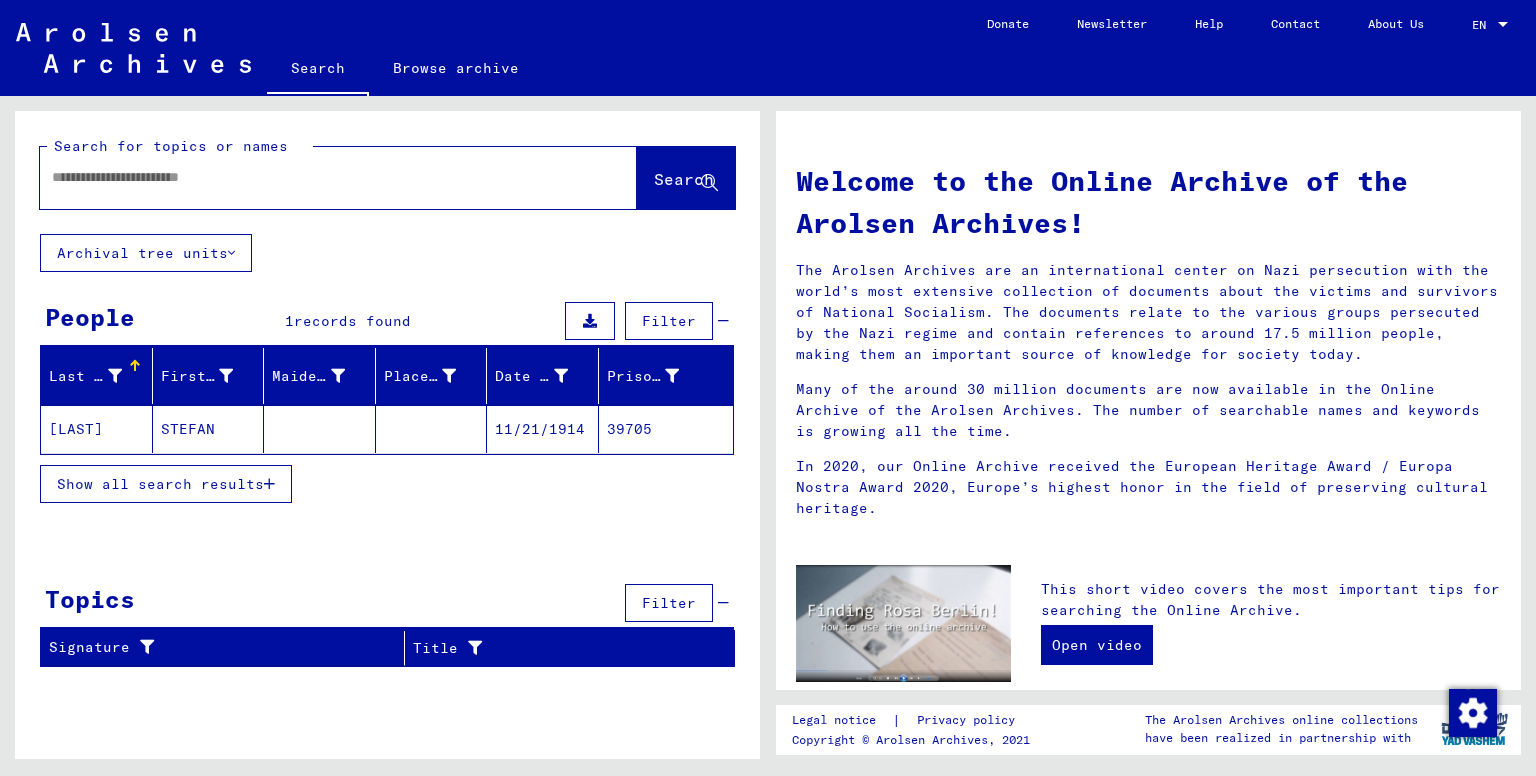 click 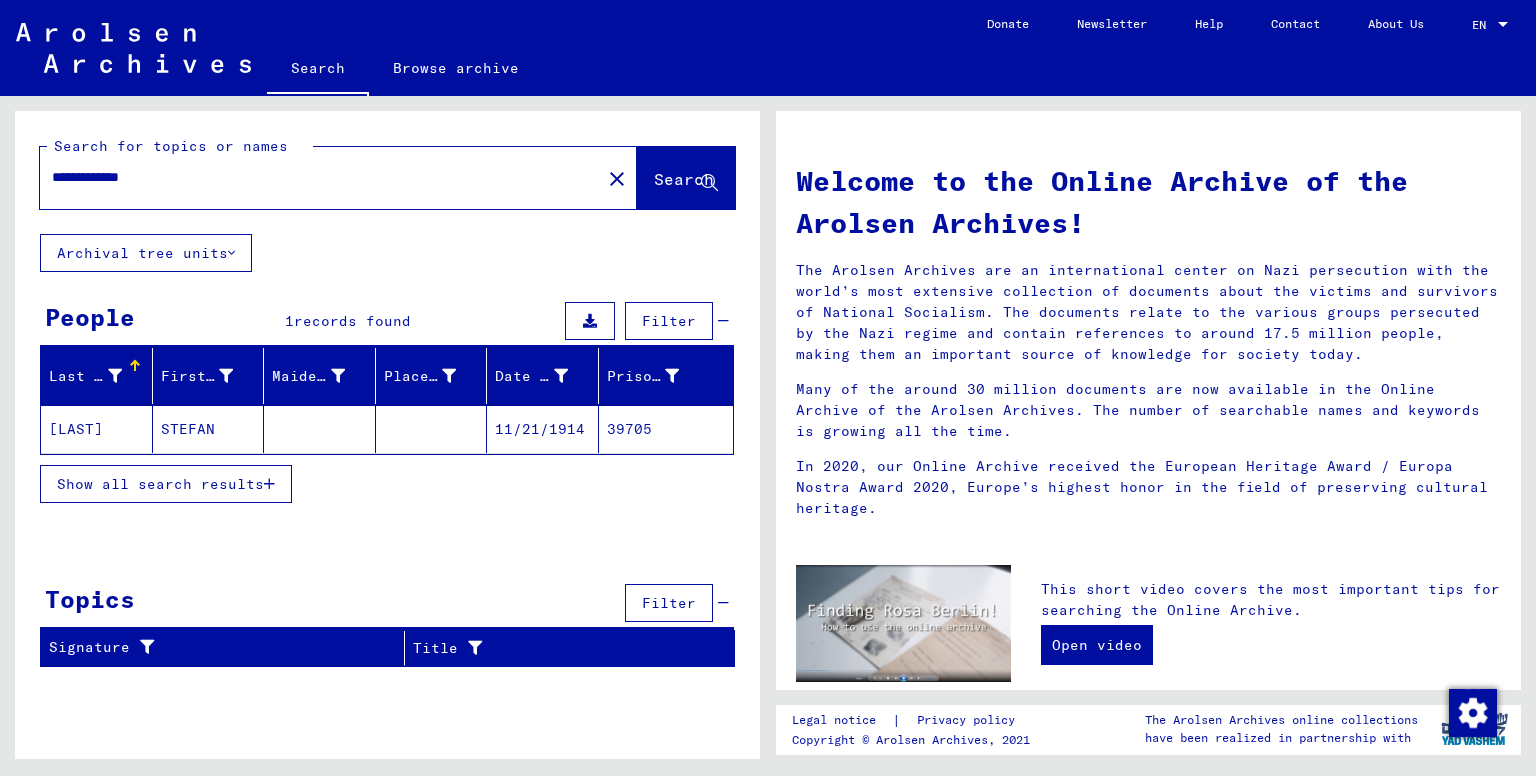type on "**********" 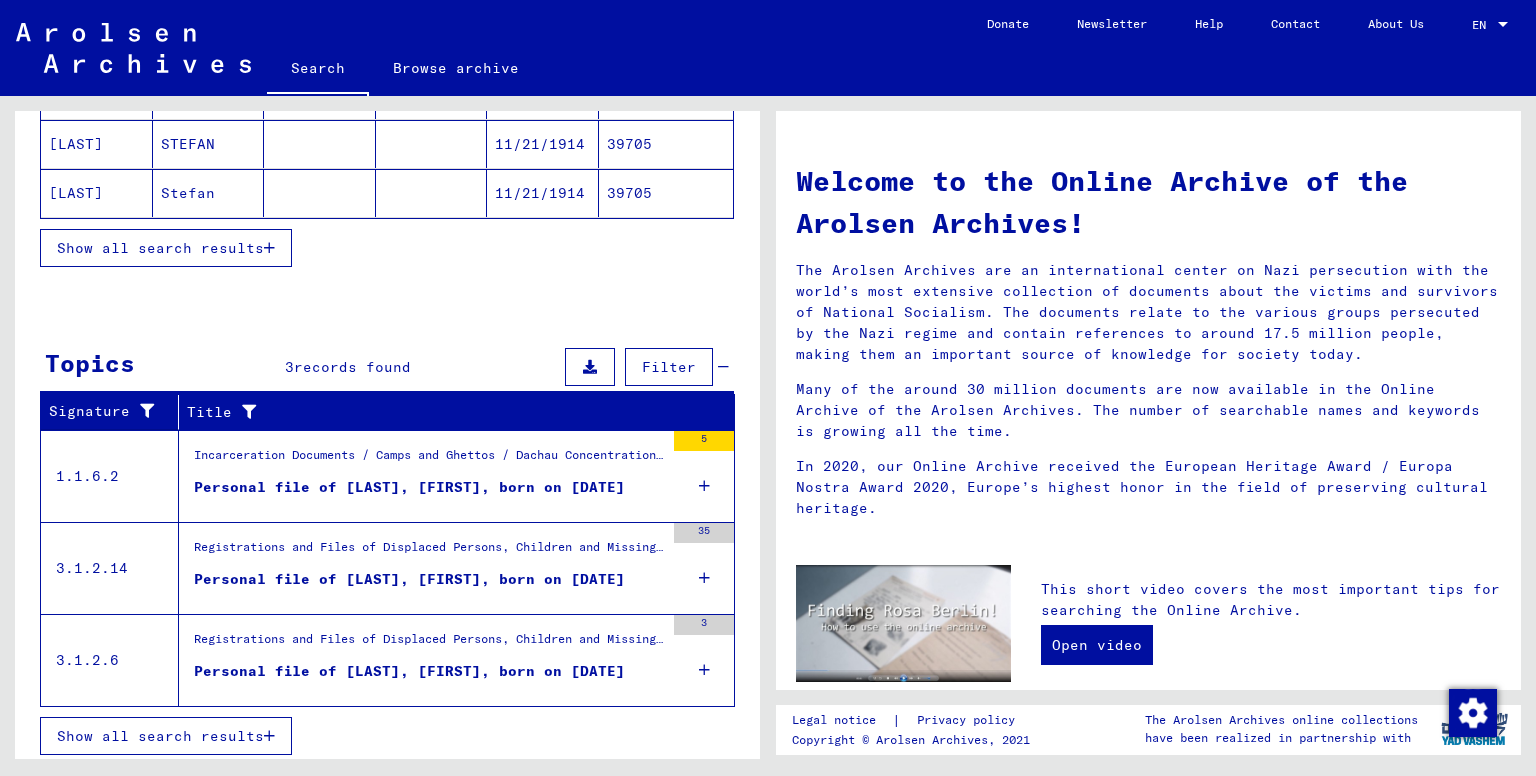 scroll, scrollTop: 0, scrollLeft: 0, axis: both 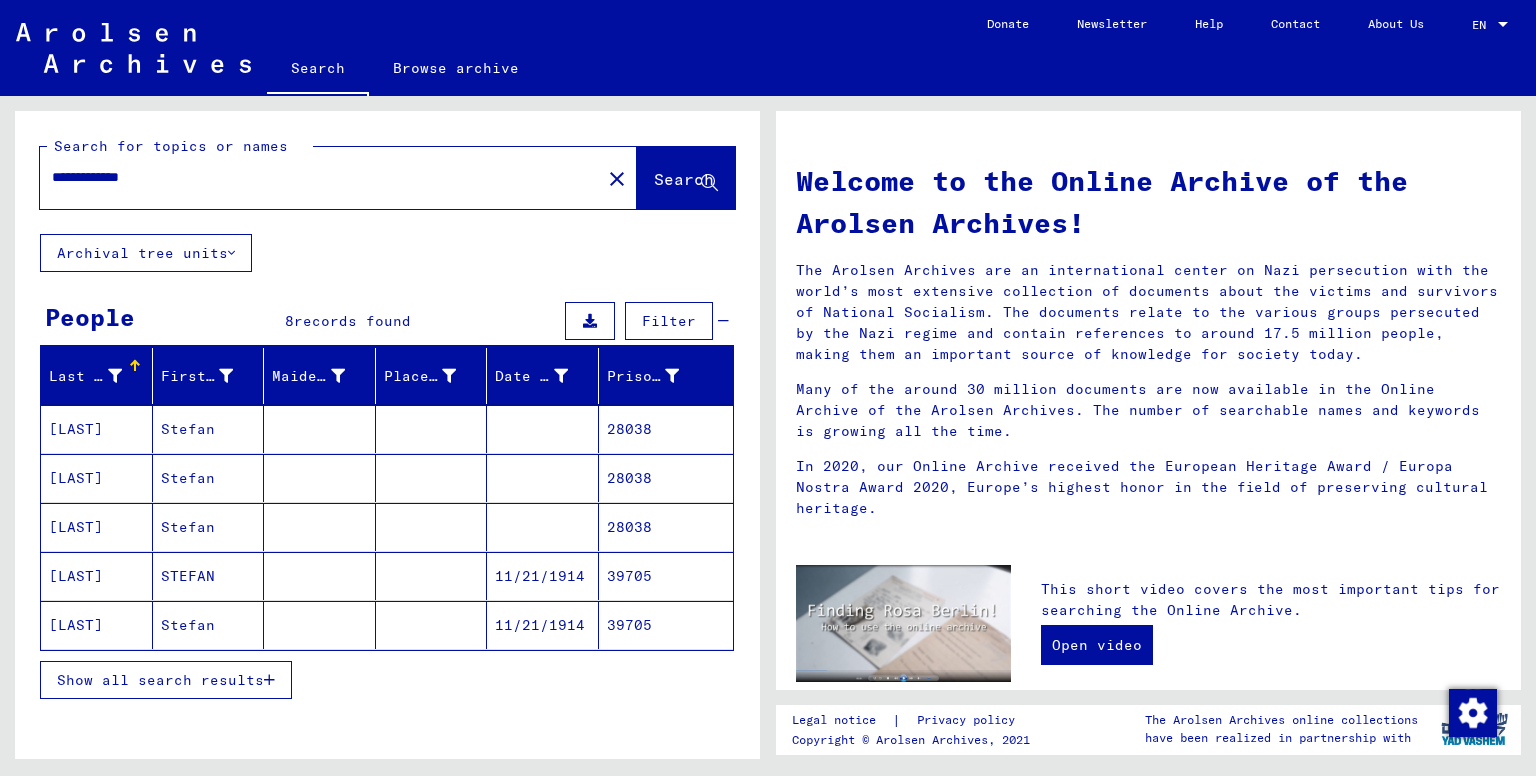 click at bounding box center [320, 478] 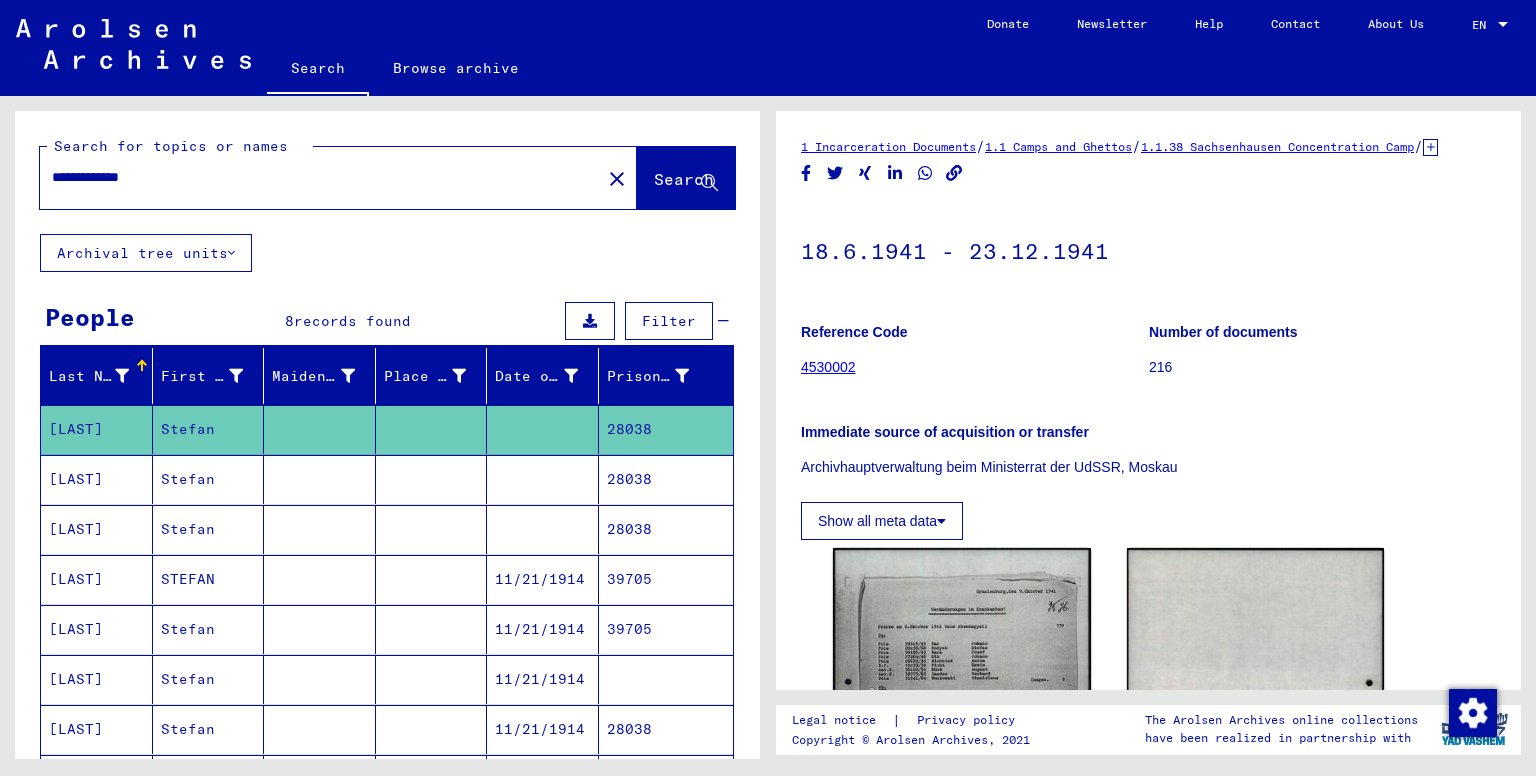 scroll, scrollTop: 0, scrollLeft: 0, axis: both 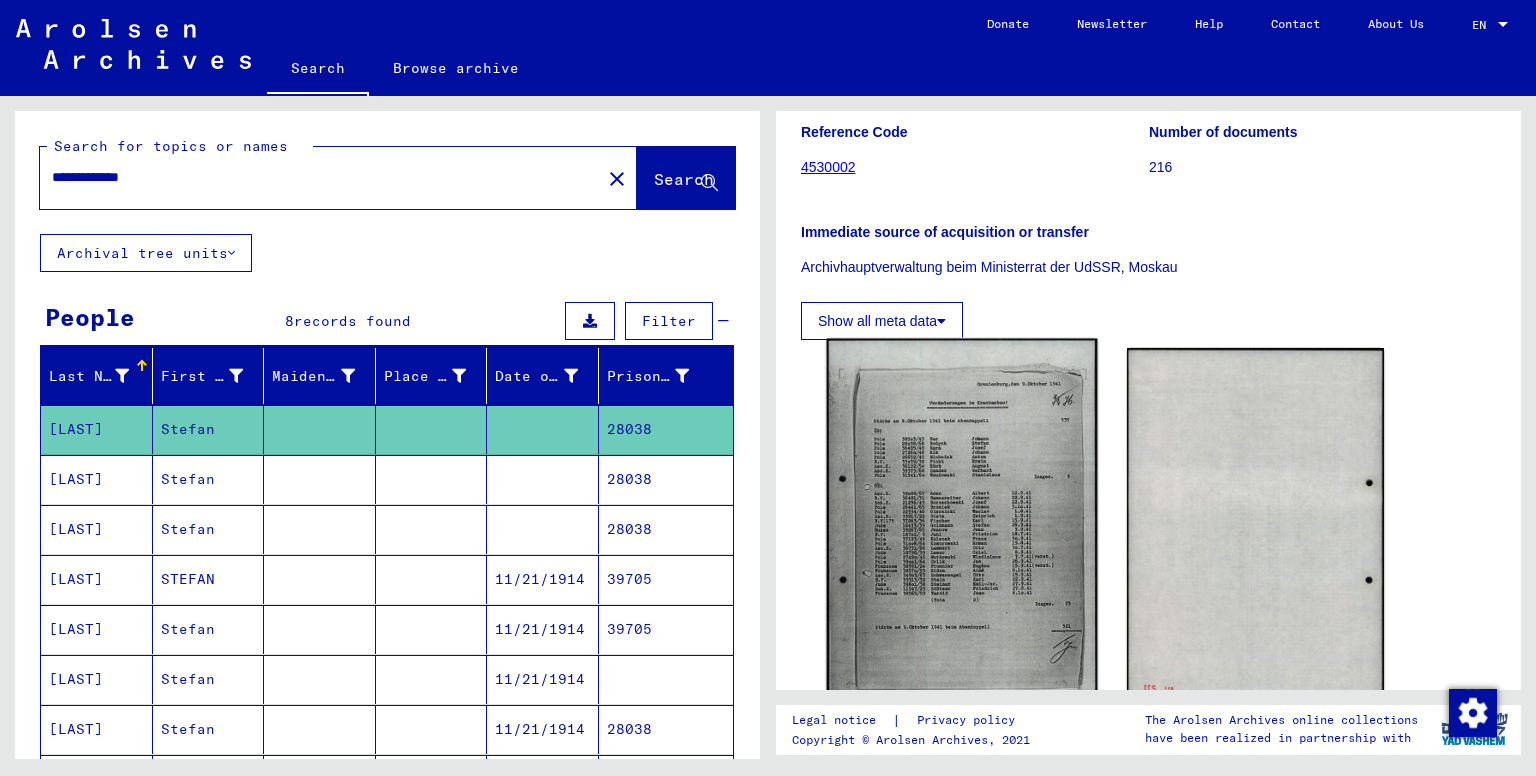 click 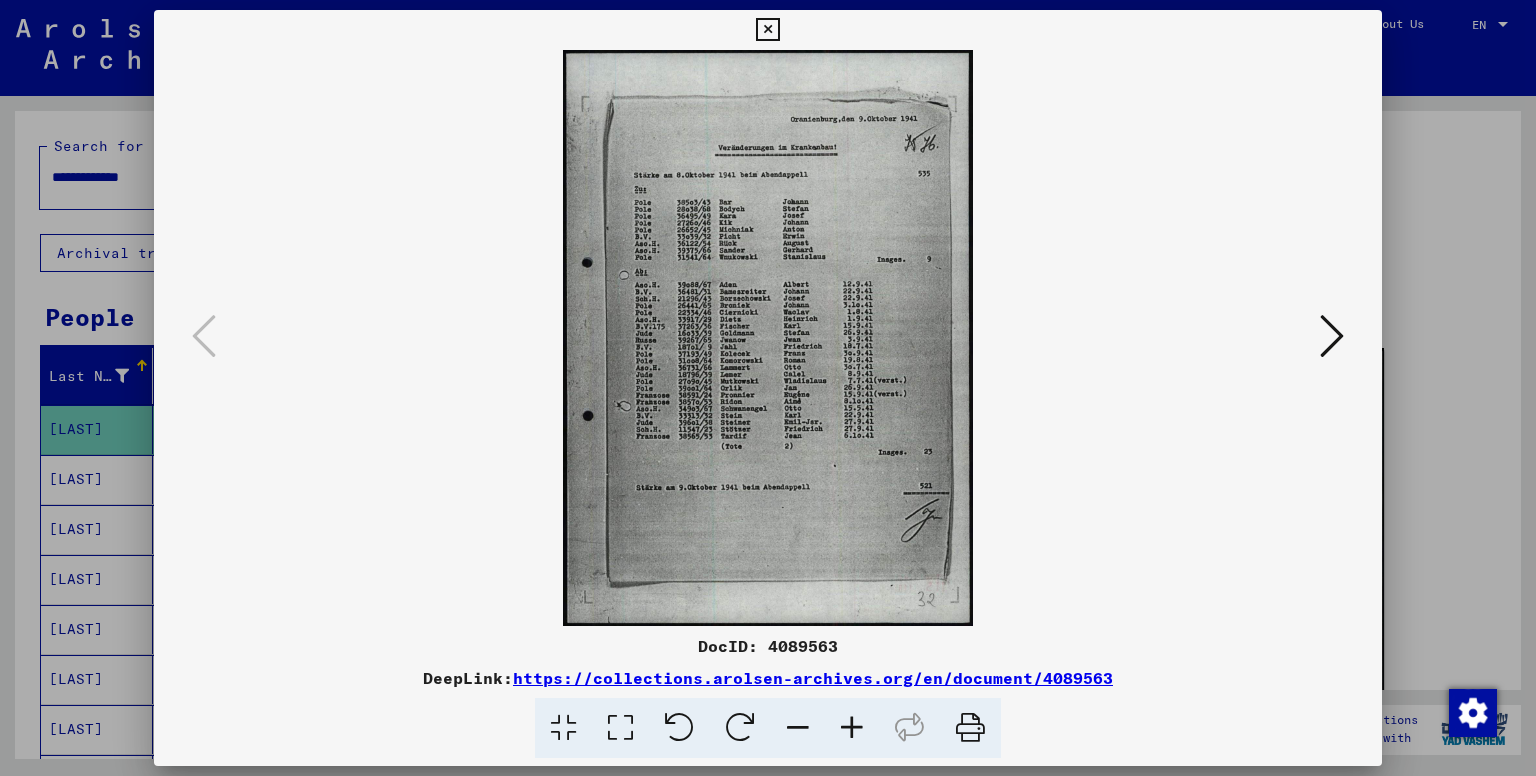 click at bounding box center (768, 388) 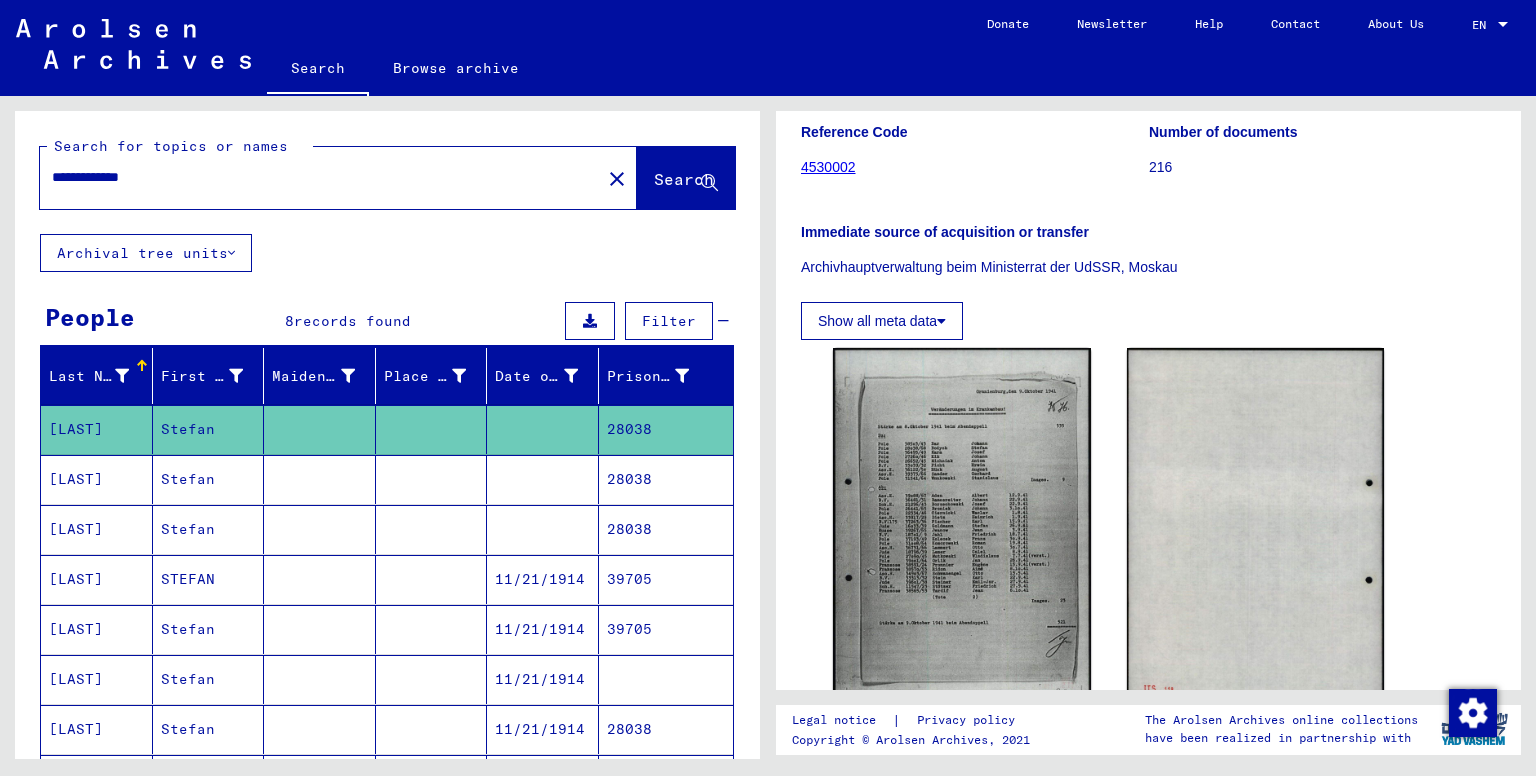 click at bounding box center [543, 529] 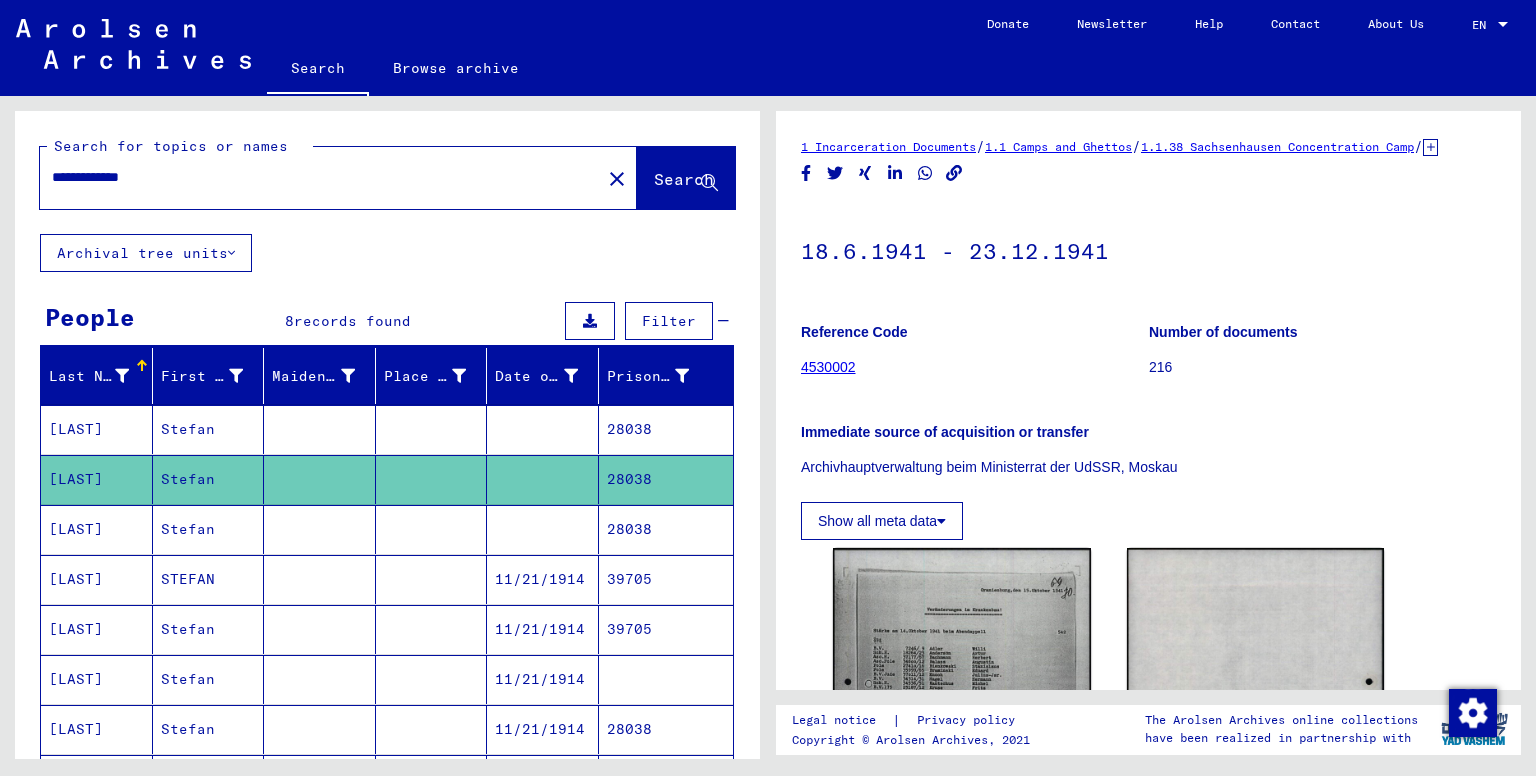 scroll, scrollTop: 0, scrollLeft: 0, axis: both 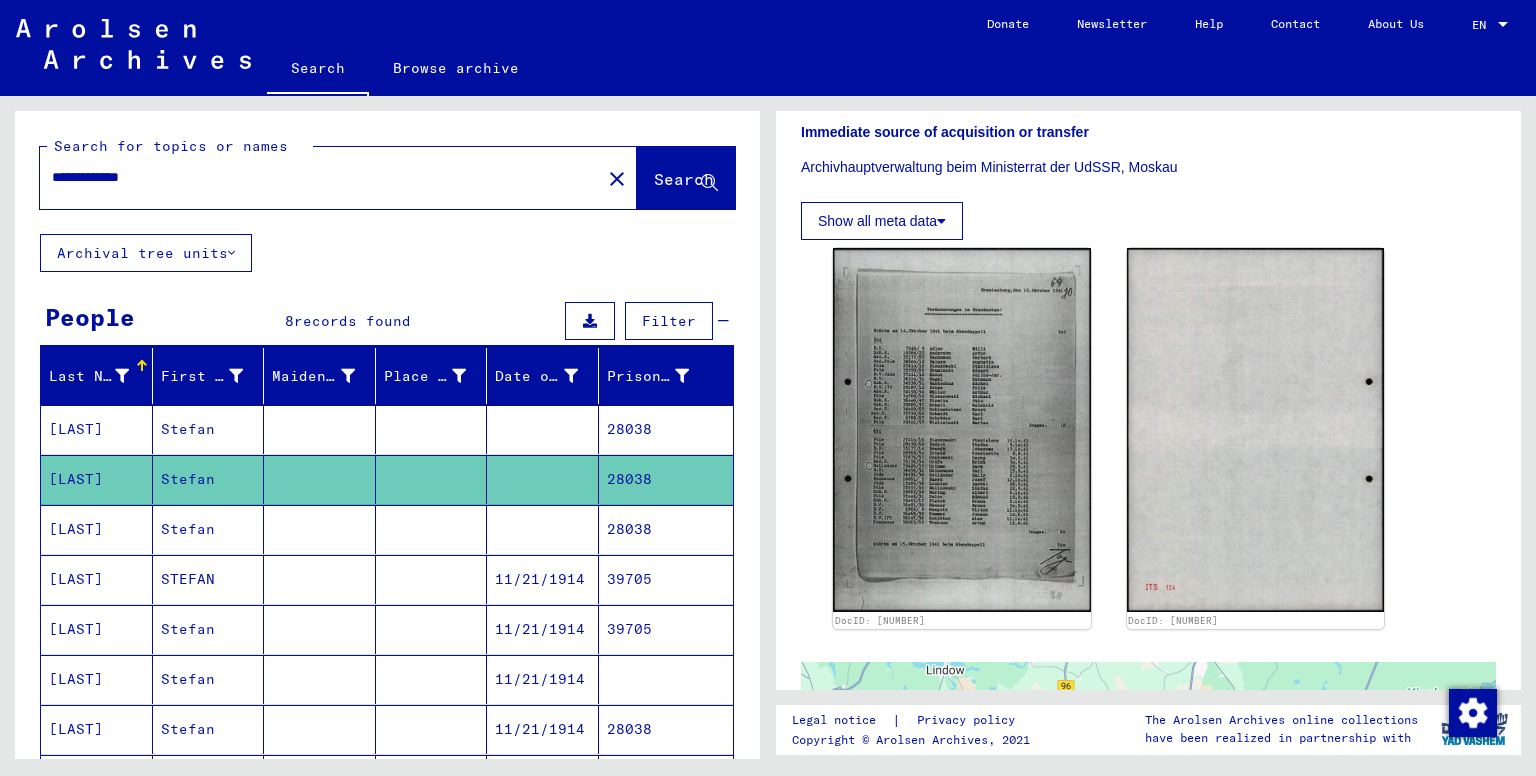click at bounding box center (432, 579) 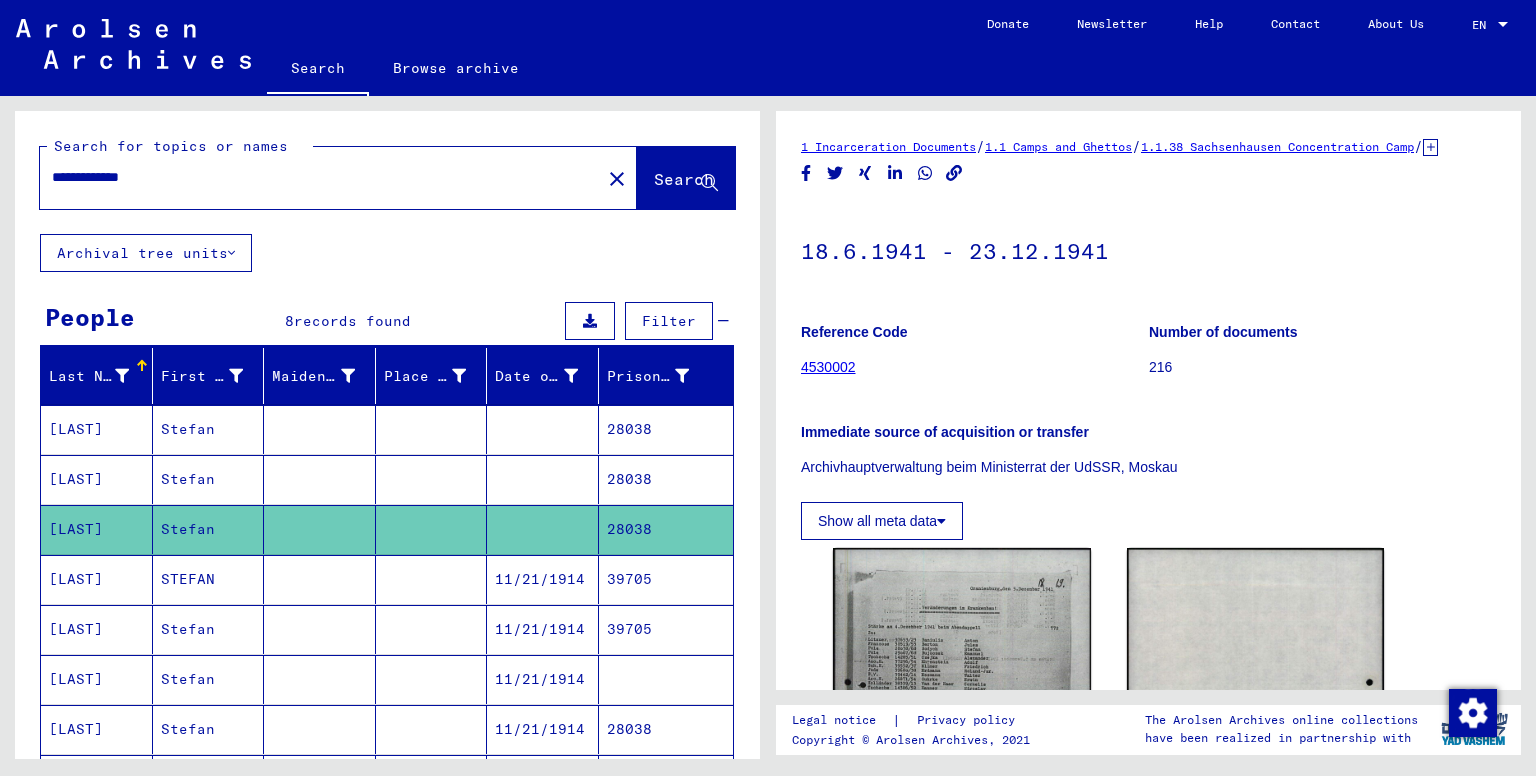 scroll, scrollTop: 0, scrollLeft: 0, axis: both 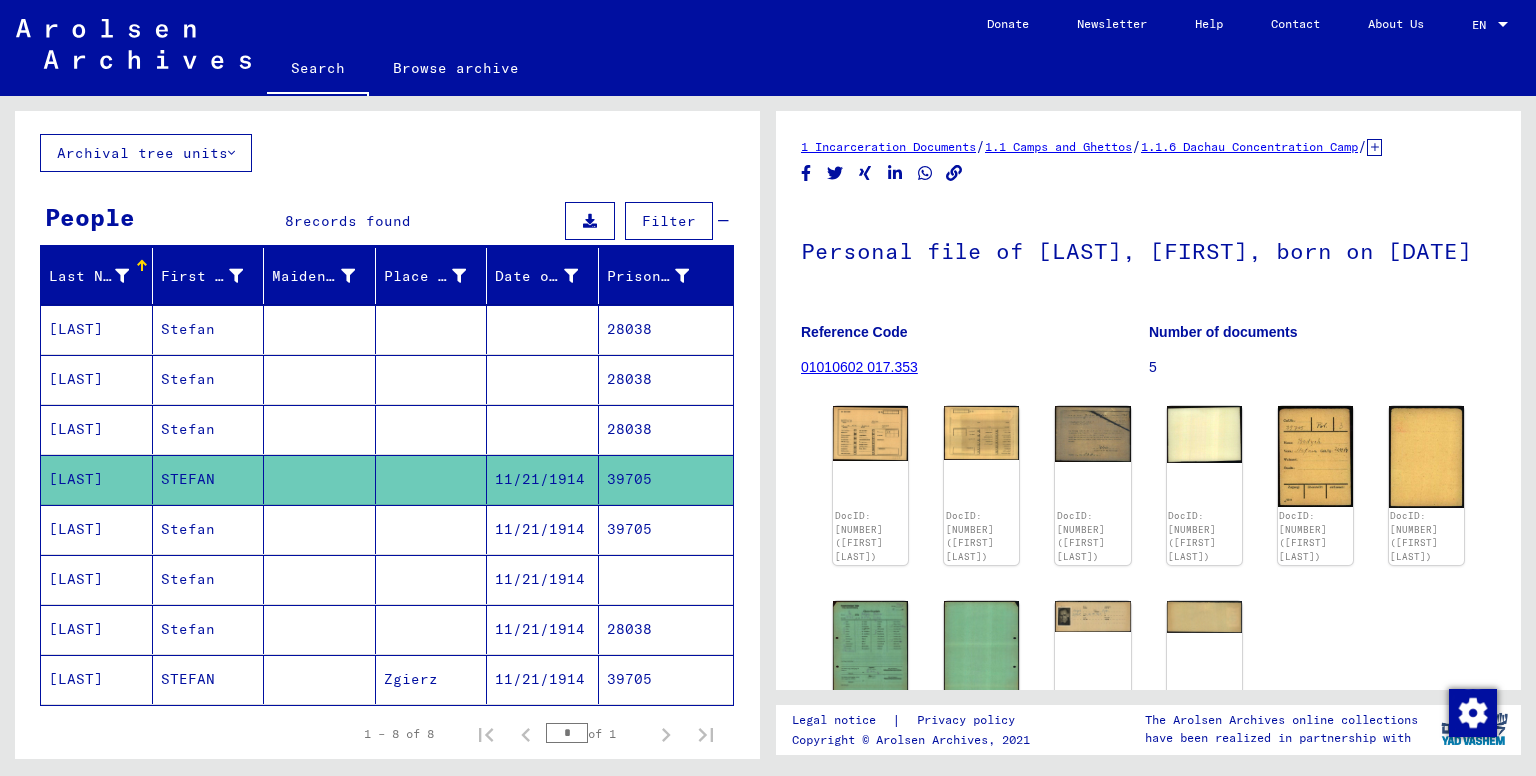 click at bounding box center (432, 679) 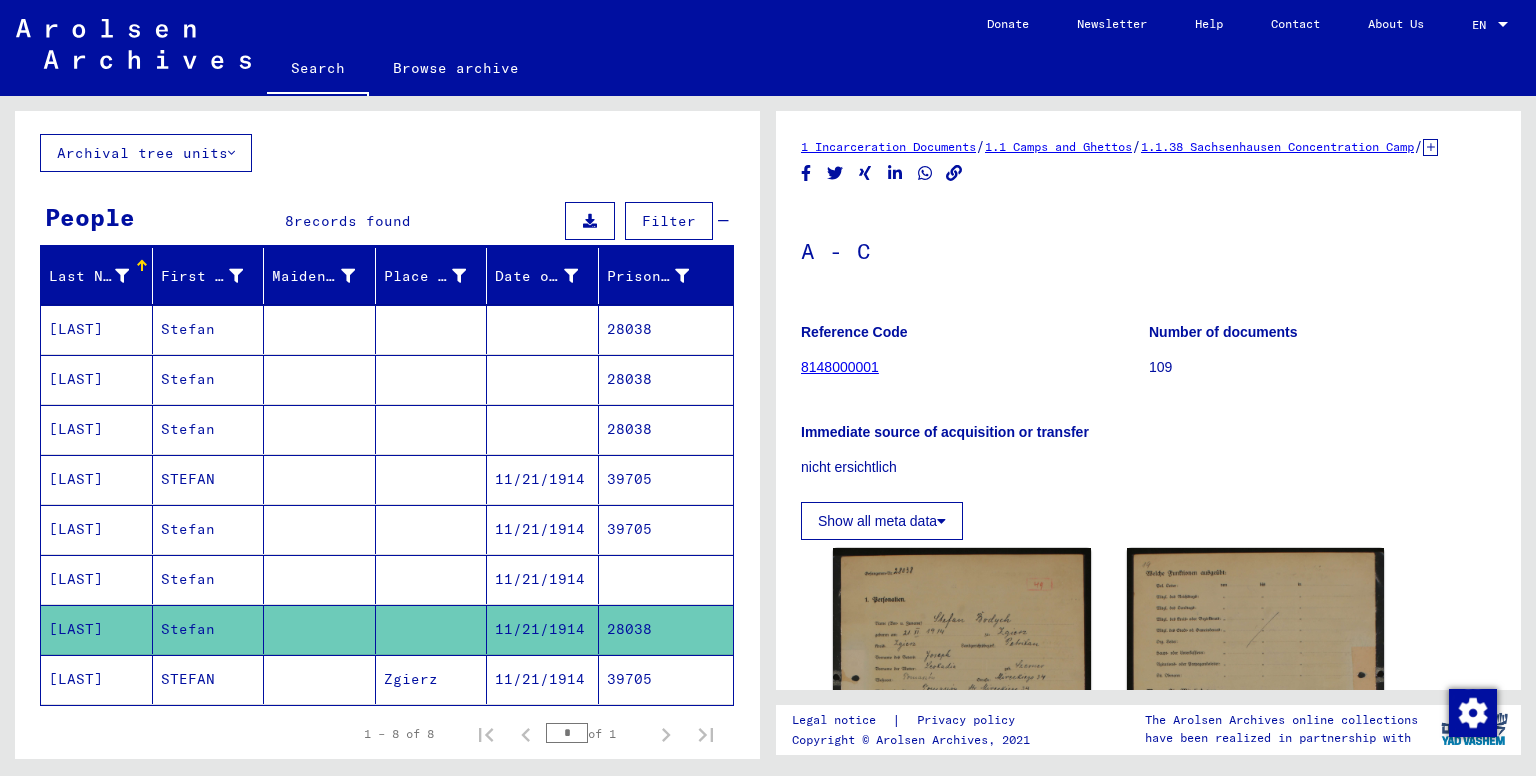 scroll, scrollTop: 0, scrollLeft: 0, axis: both 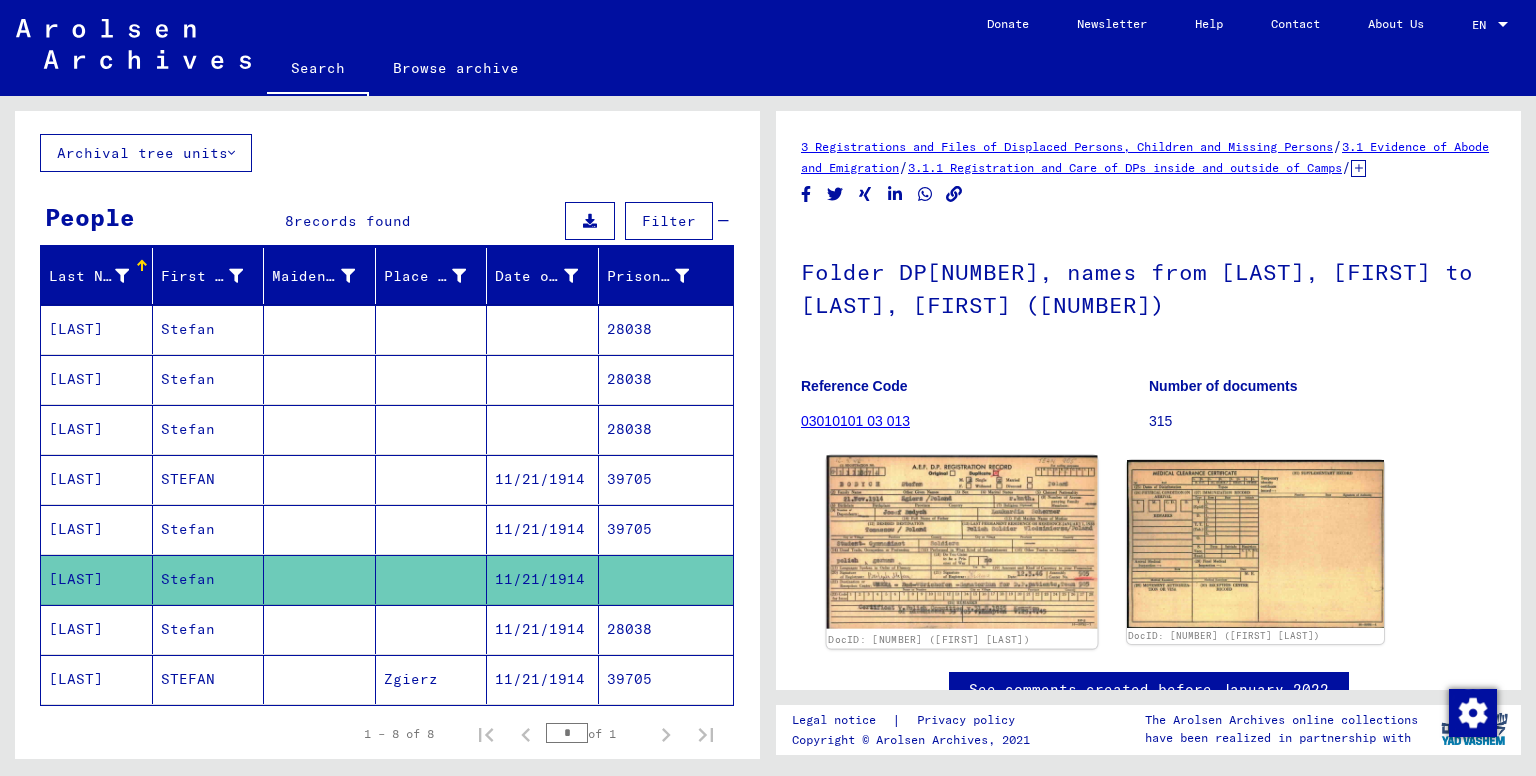 click 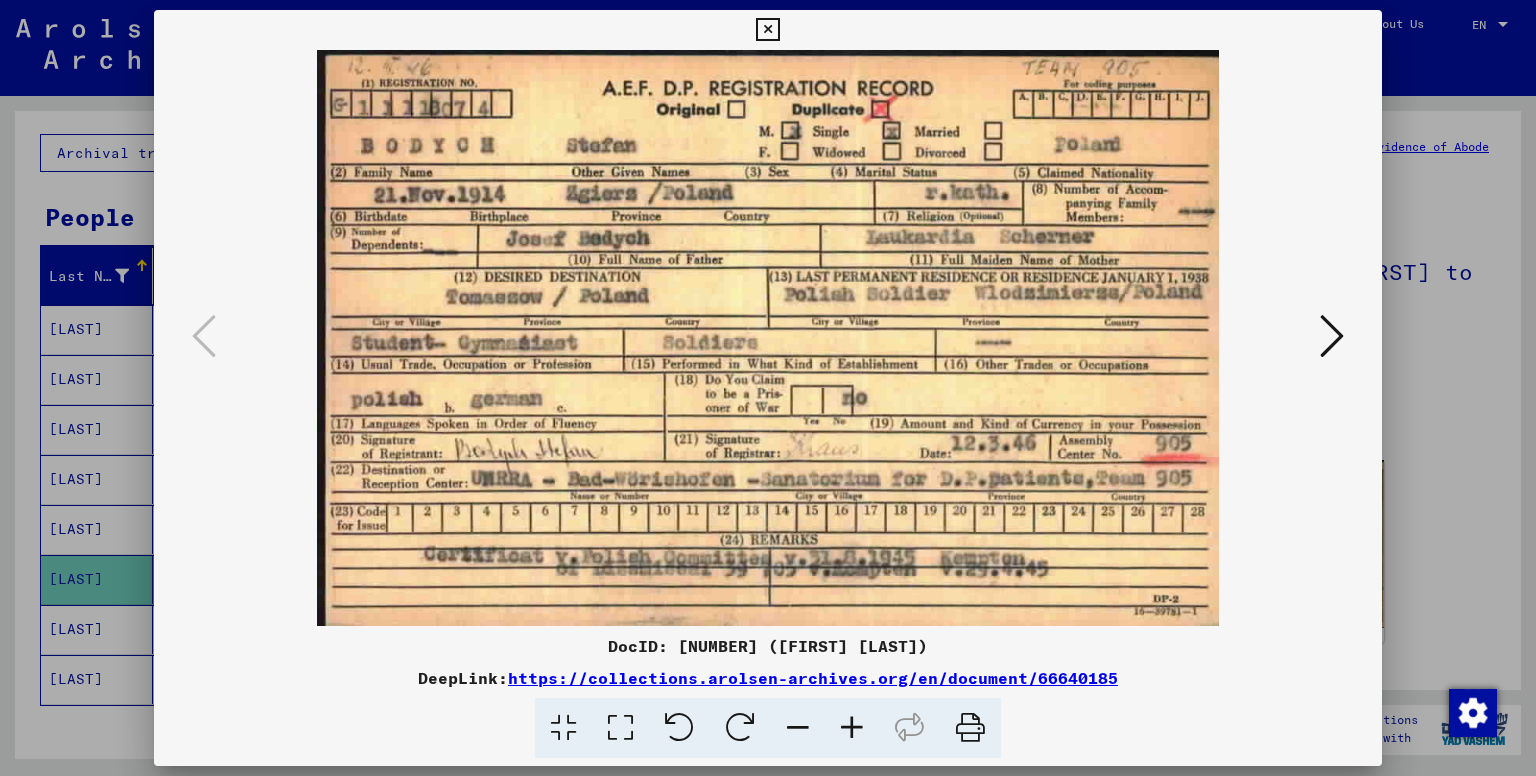 click at bounding box center (1332, 336) 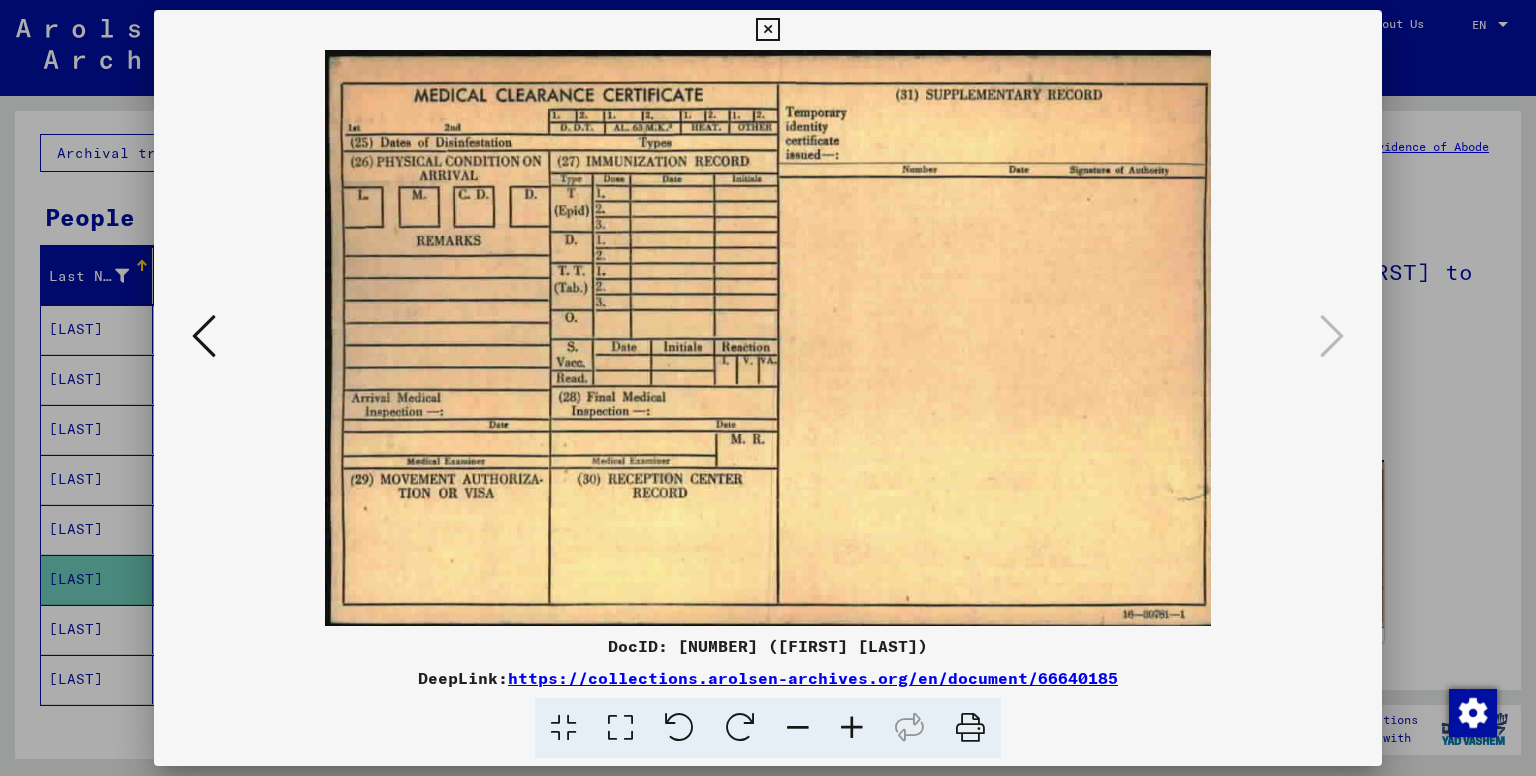 click at bounding box center [768, 388] 